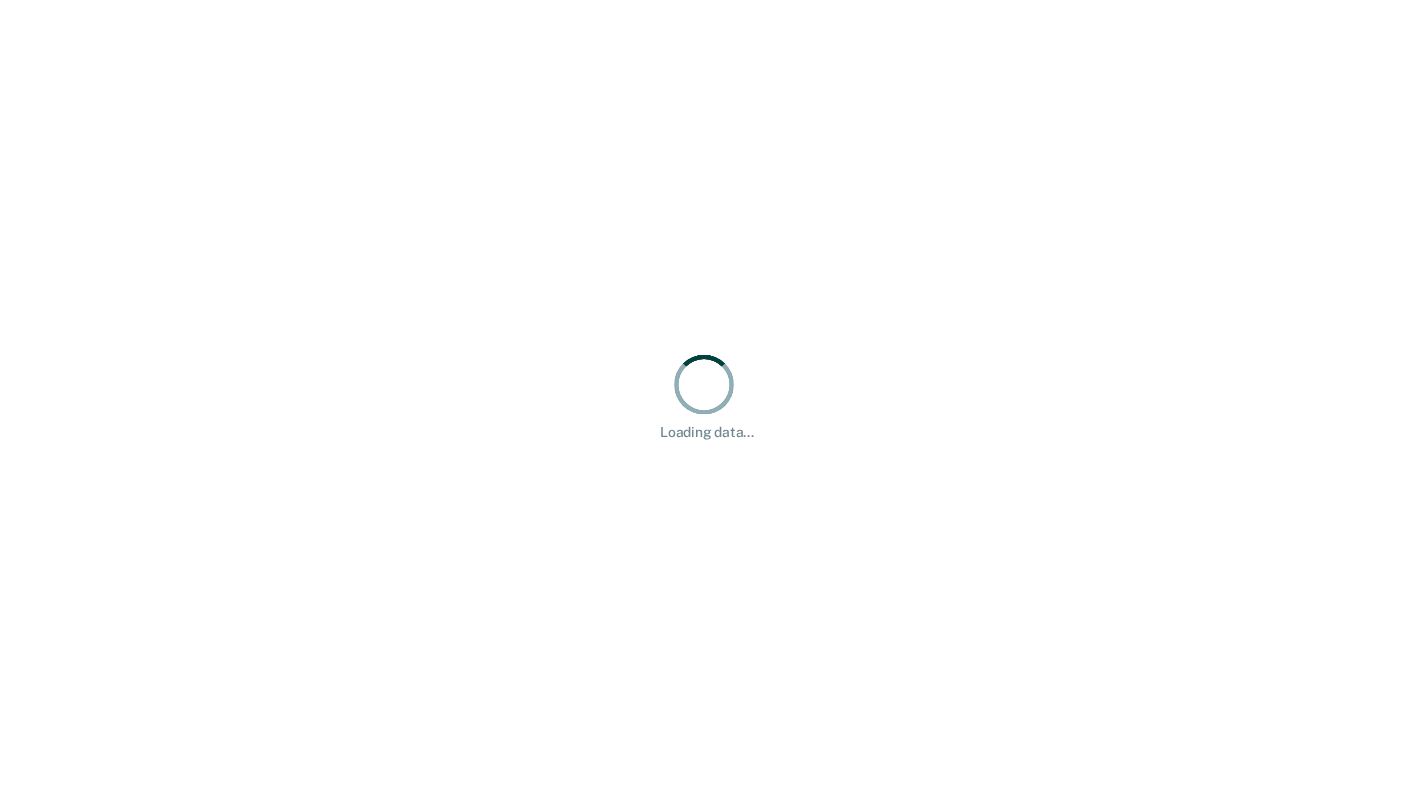 scroll, scrollTop: 0, scrollLeft: 0, axis: both 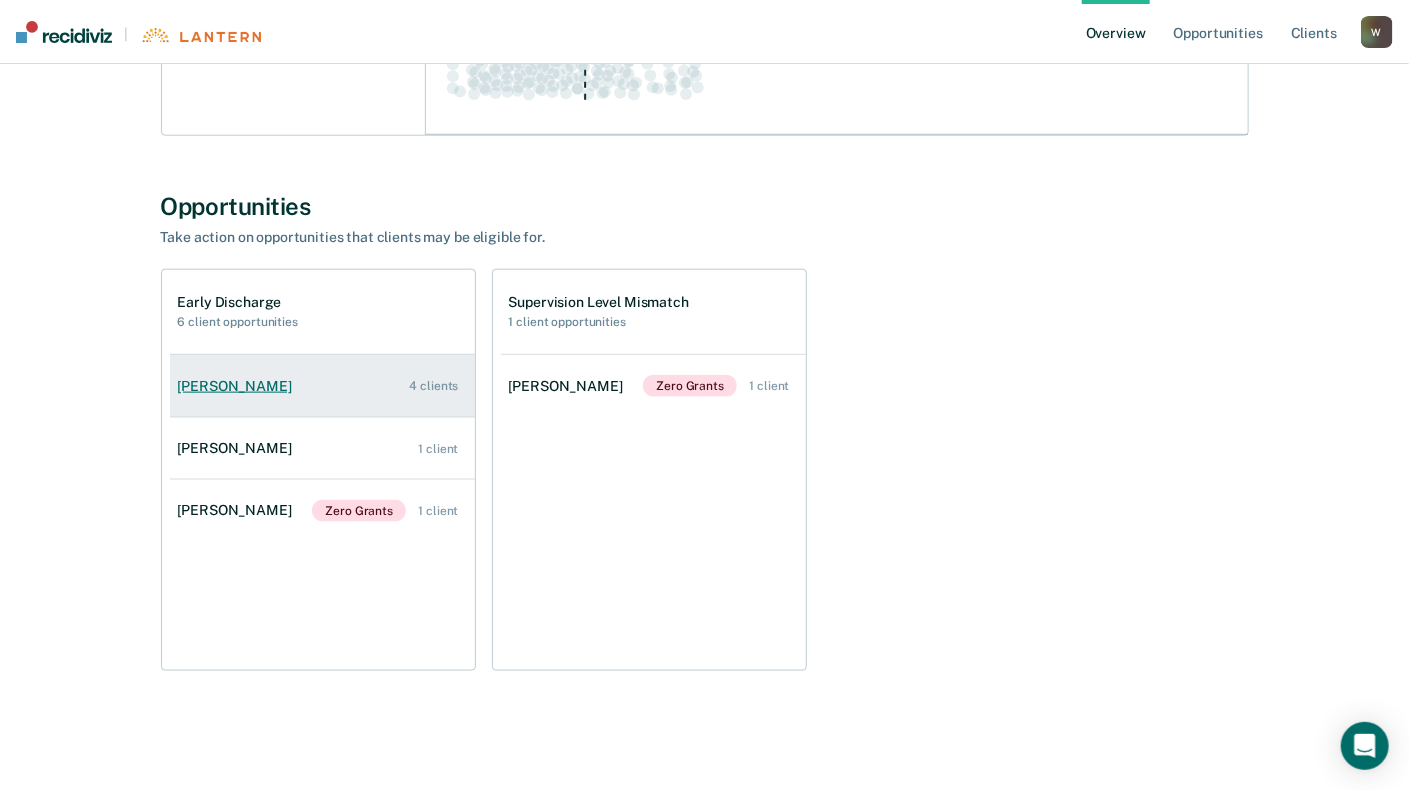 click on "[PERSON_NAME]" at bounding box center [239, 386] 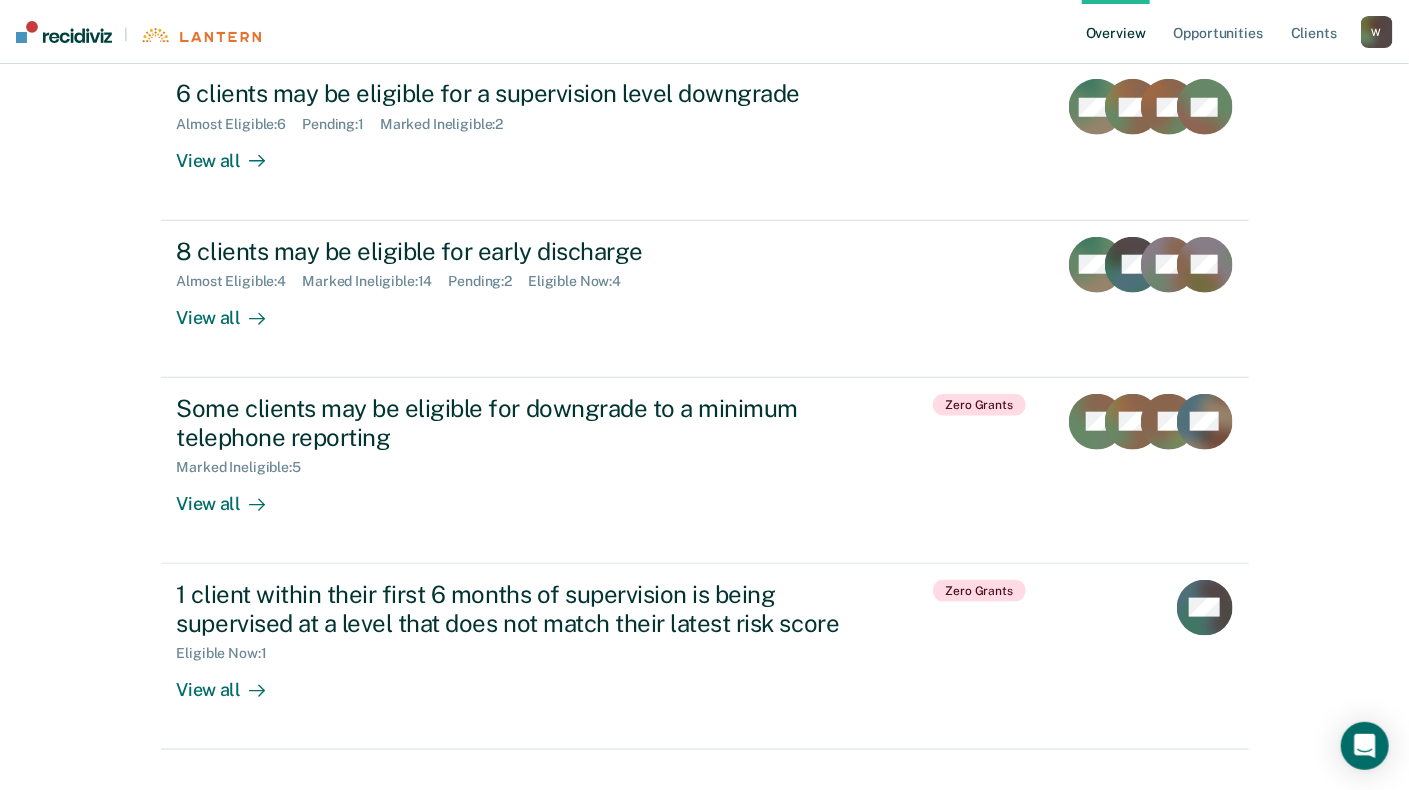 scroll, scrollTop: 800, scrollLeft: 0, axis: vertical 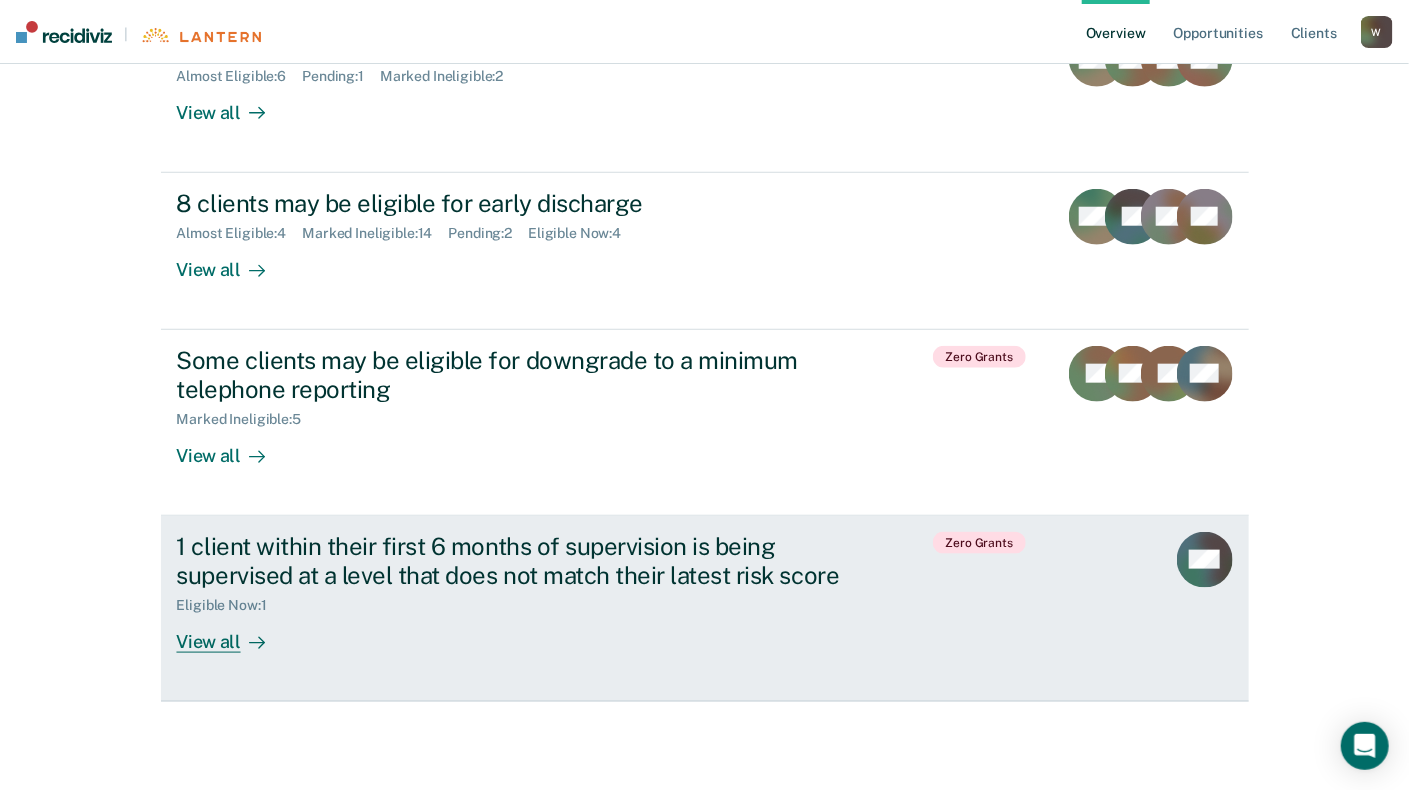 click on "View all" at bounding box center (233, 633) 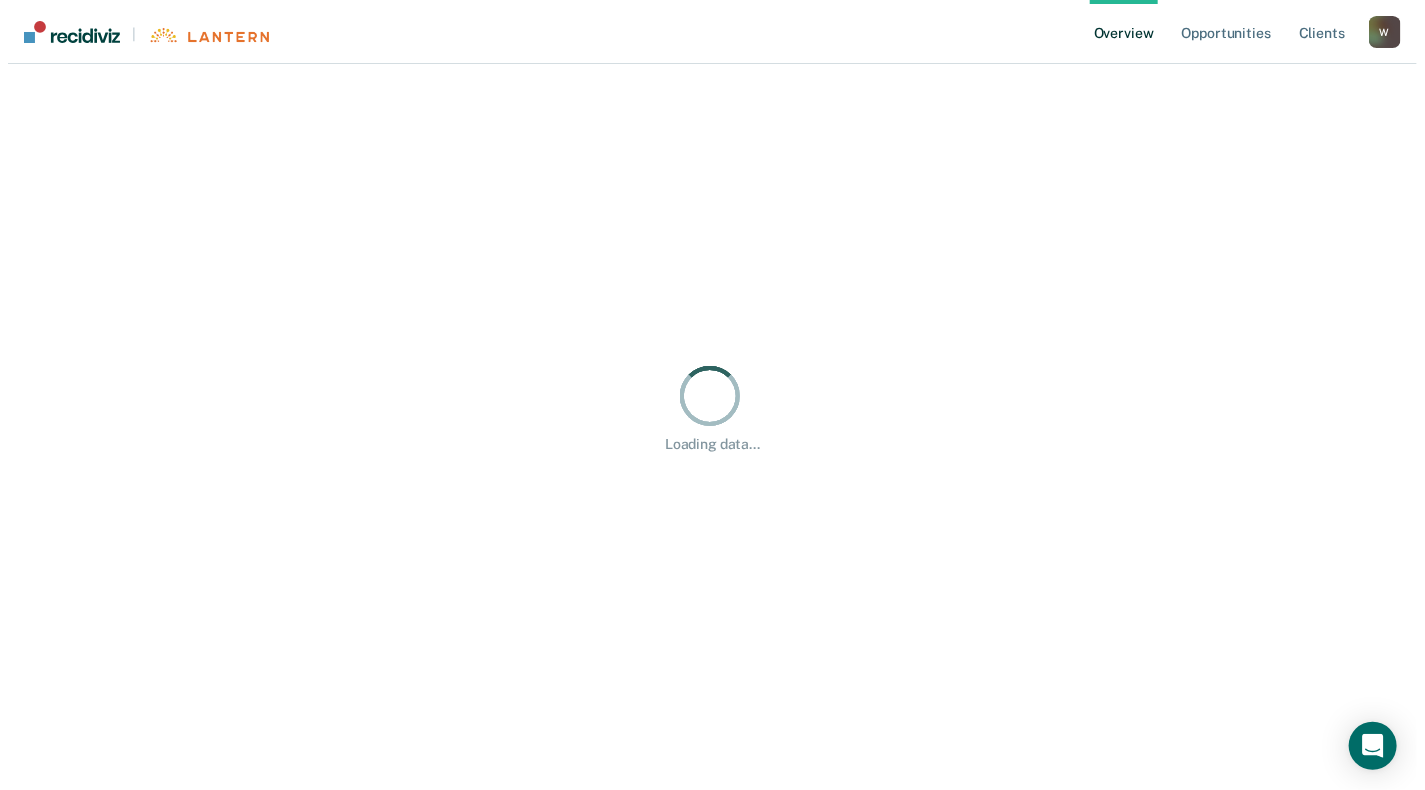 scroll, scrollTop: 0, scrollLeft: 0, axis: both 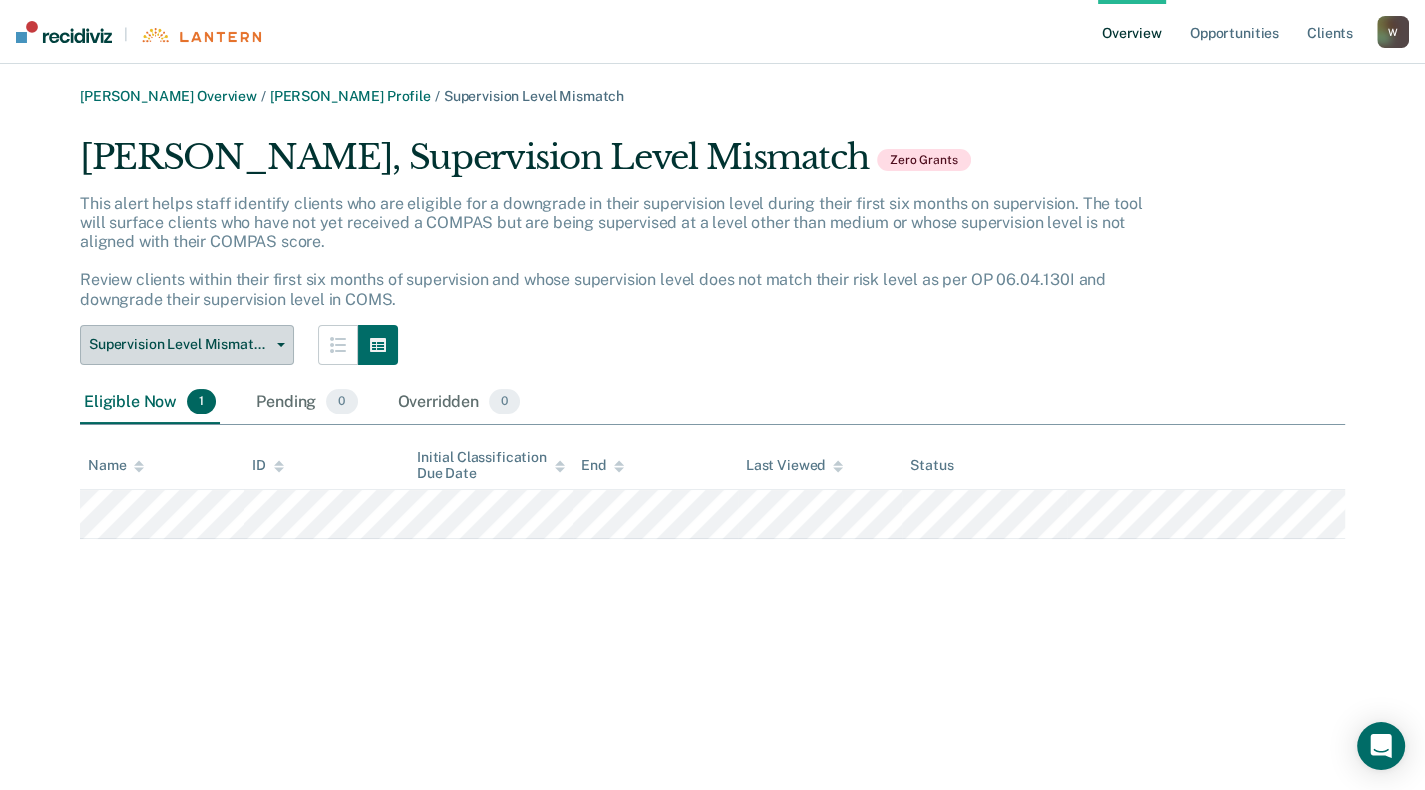 click 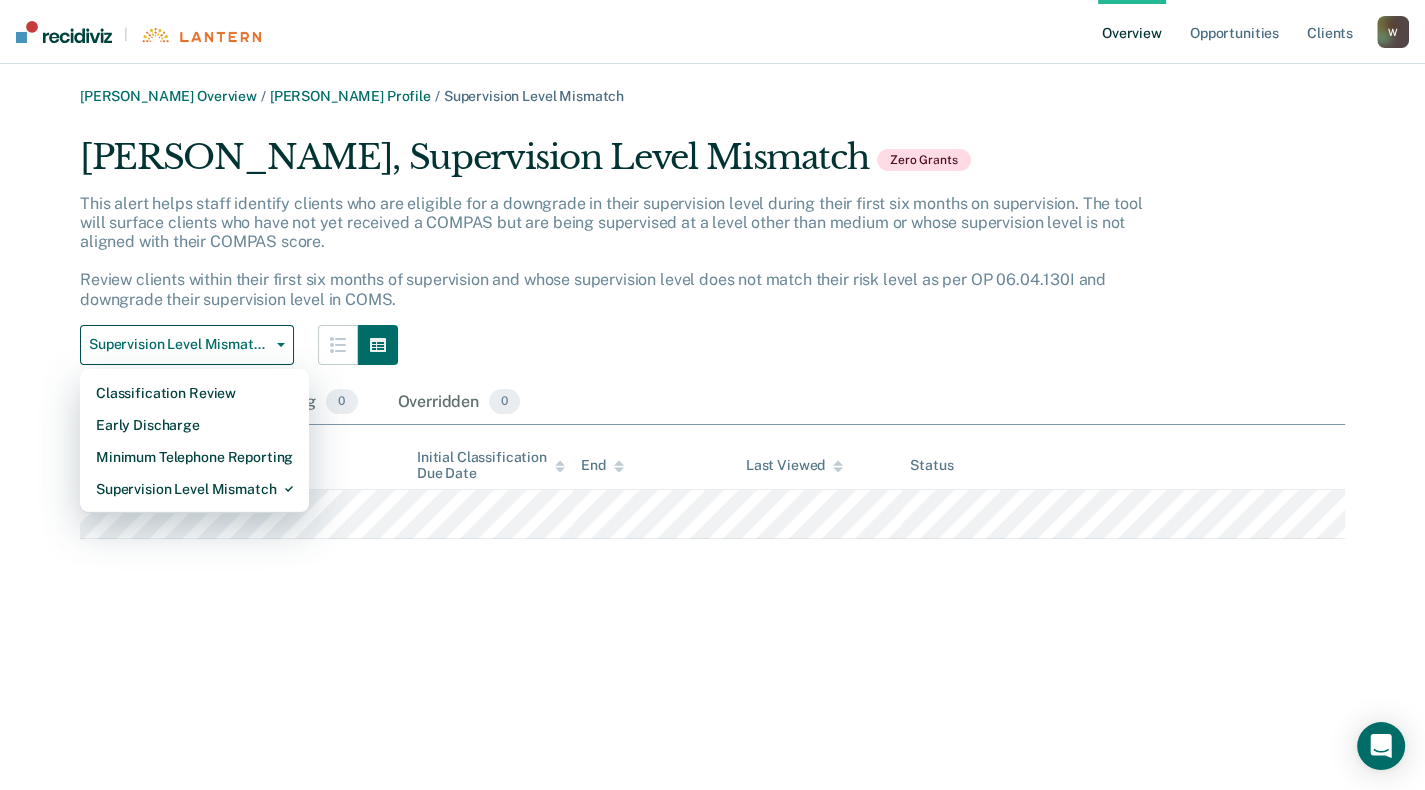 click on "[PERSON_NAME] Overview / [PERSON_NAME] Profile / Supervision Level Mismatch [PERSON_NAME], Supervision Level Mismatch   Zero Grants This alert helps staff identify clients who are eligible for a downgrade in their supervision level during their first six months on supervision. The tool will surface clients who have not yet received a COMPAS but are being supervised at a level other than medium or whose supervision level is not aligned with their COMPAS score. Review clients within their first six months of supervision and whose supervision level does not match their risk level as per OP 06.04.130I and downgrade their supervision level in COMS. Supervision Level Mismatch Classification Review Early Discharge Minimum Telephone Reporting Supervision Level Mismatch Eligible Now 1 Pending 0 Overridden 0
To pick up a draggable item, press the space bar.
While dragging, use the arrow keys to move the item.
Press space again to drop the item in its new position, or press escape to cancel.
Name" at bounding box center (712, 407) 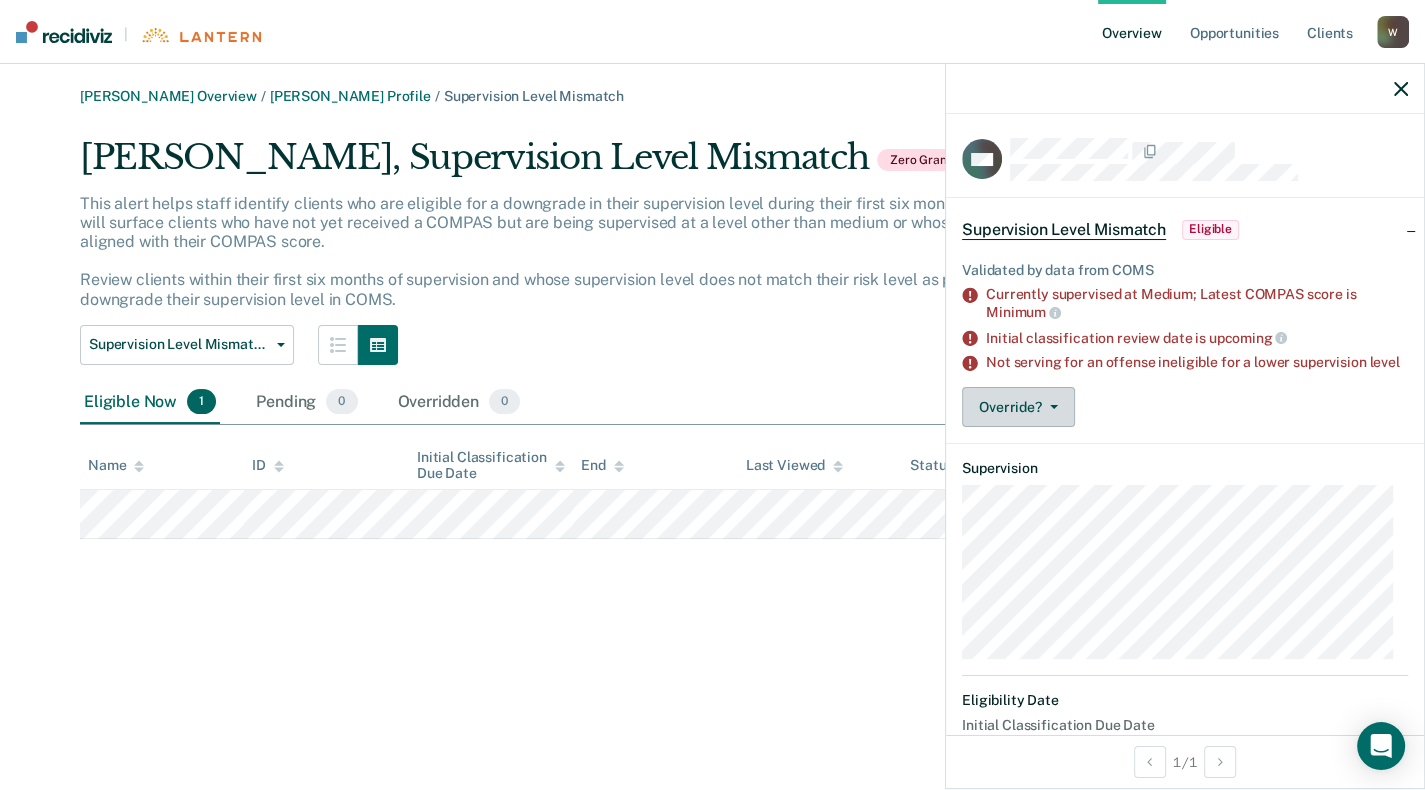 click 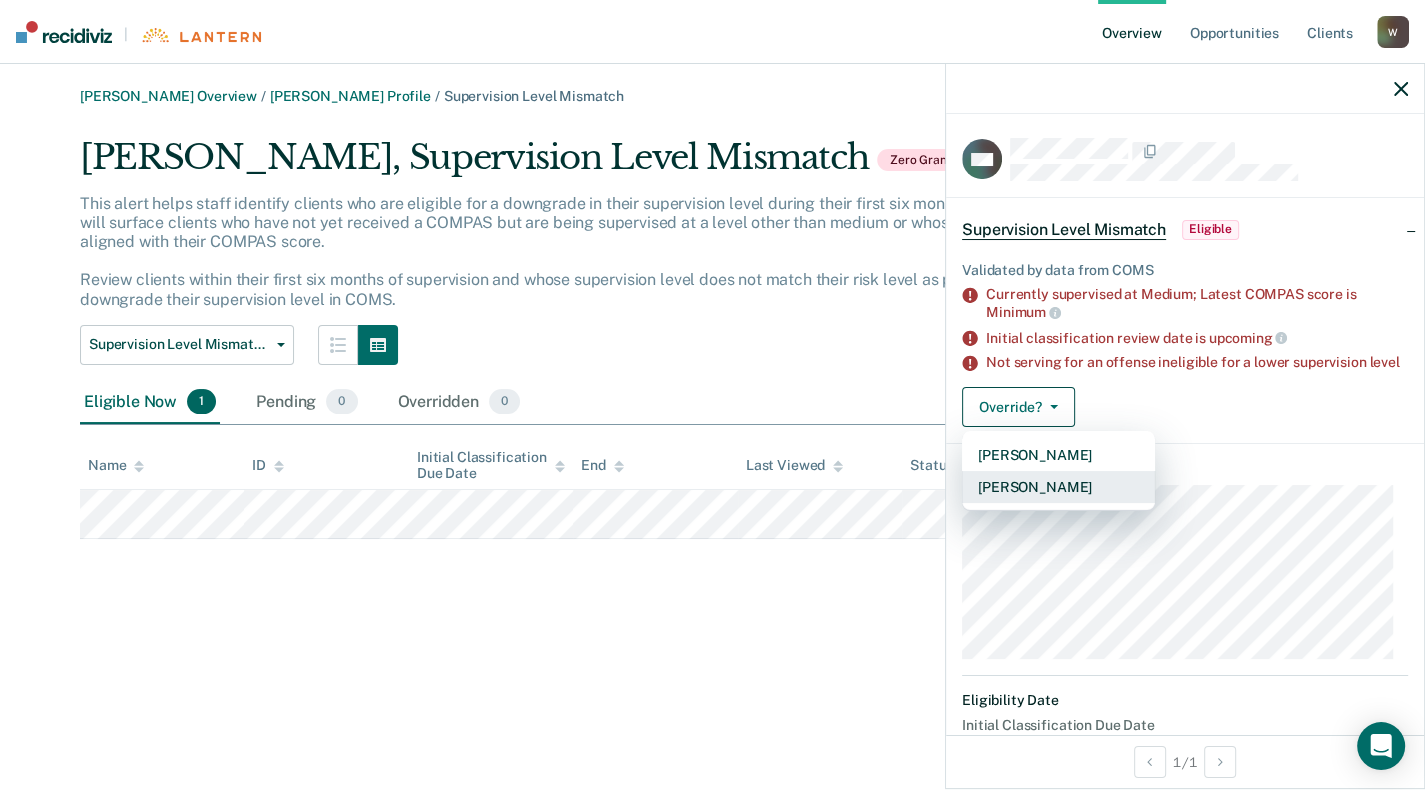 click on "[PERSON_NAME]" at bounding box center [1058, 487] 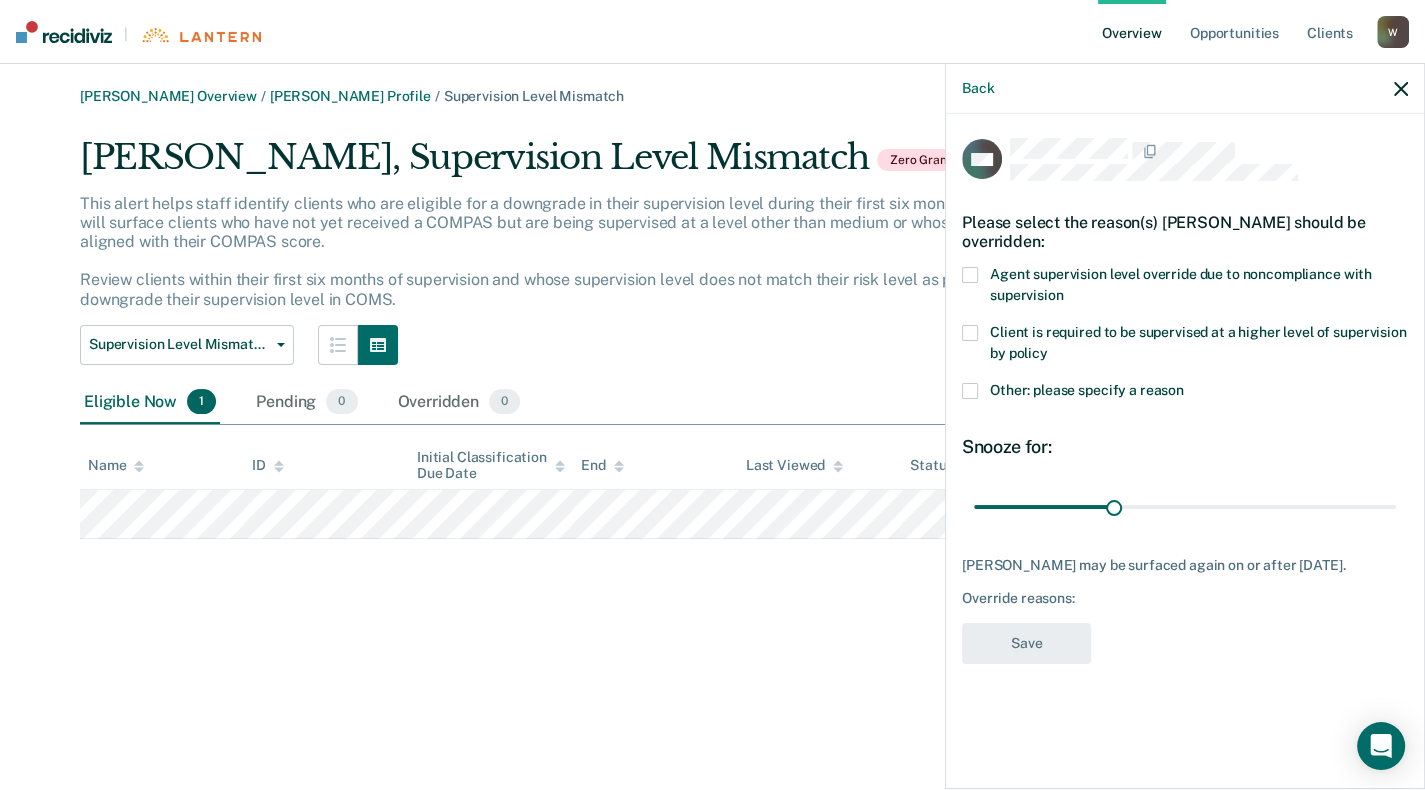 click at bounding box center (970, 391) 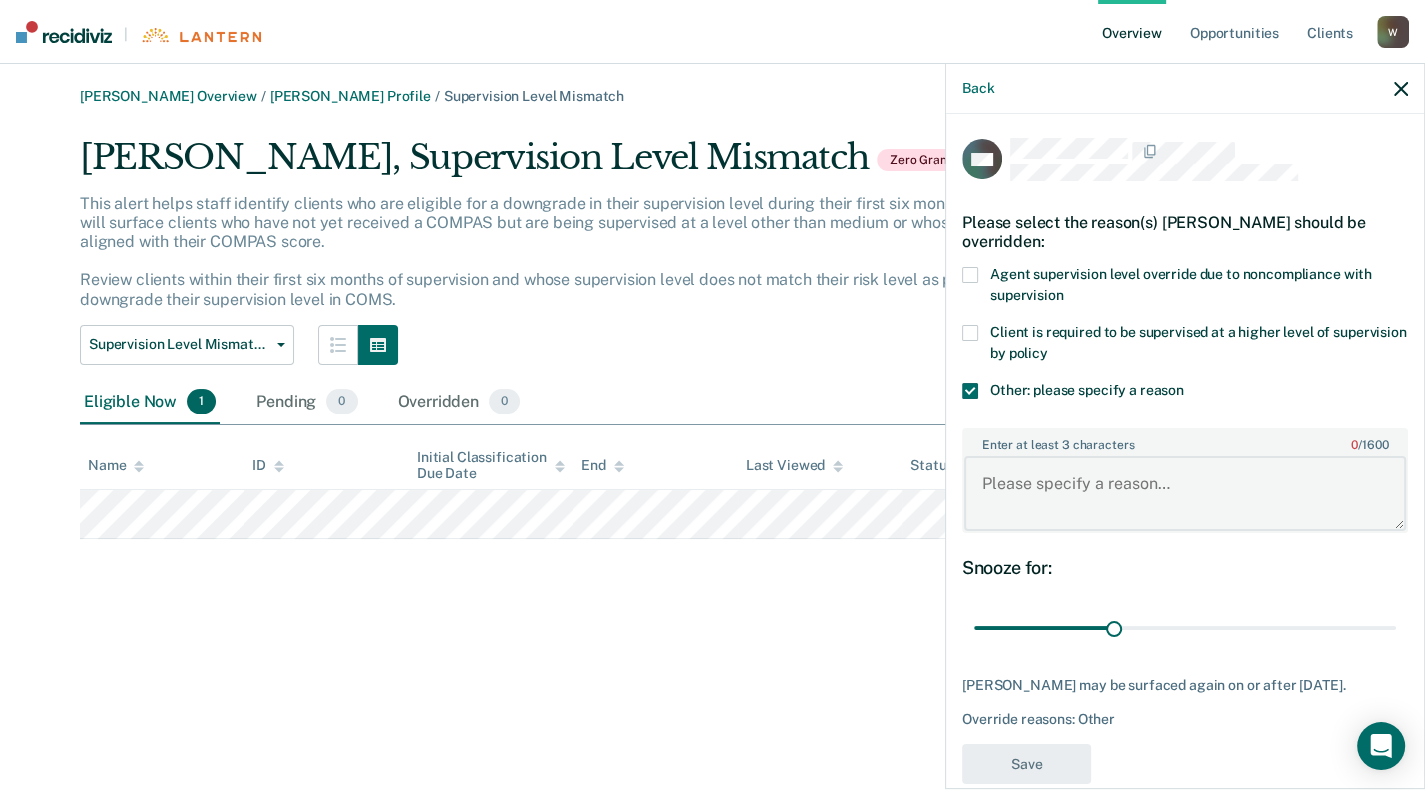 click on "Enter at least 3 characters 0  /  1600" at bounding box center (1185, 493) 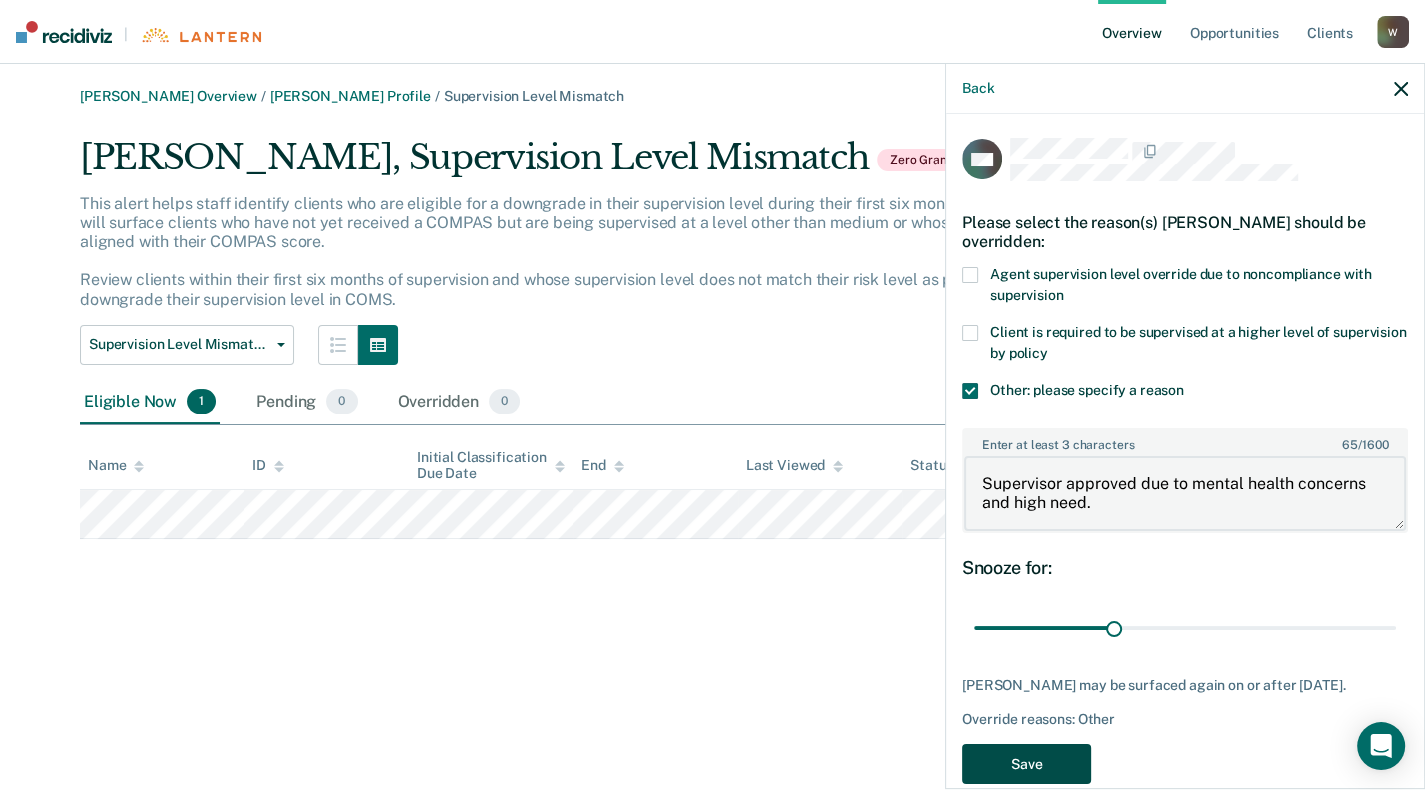 type on "Supervisor approved due to mental health concerns and high need." 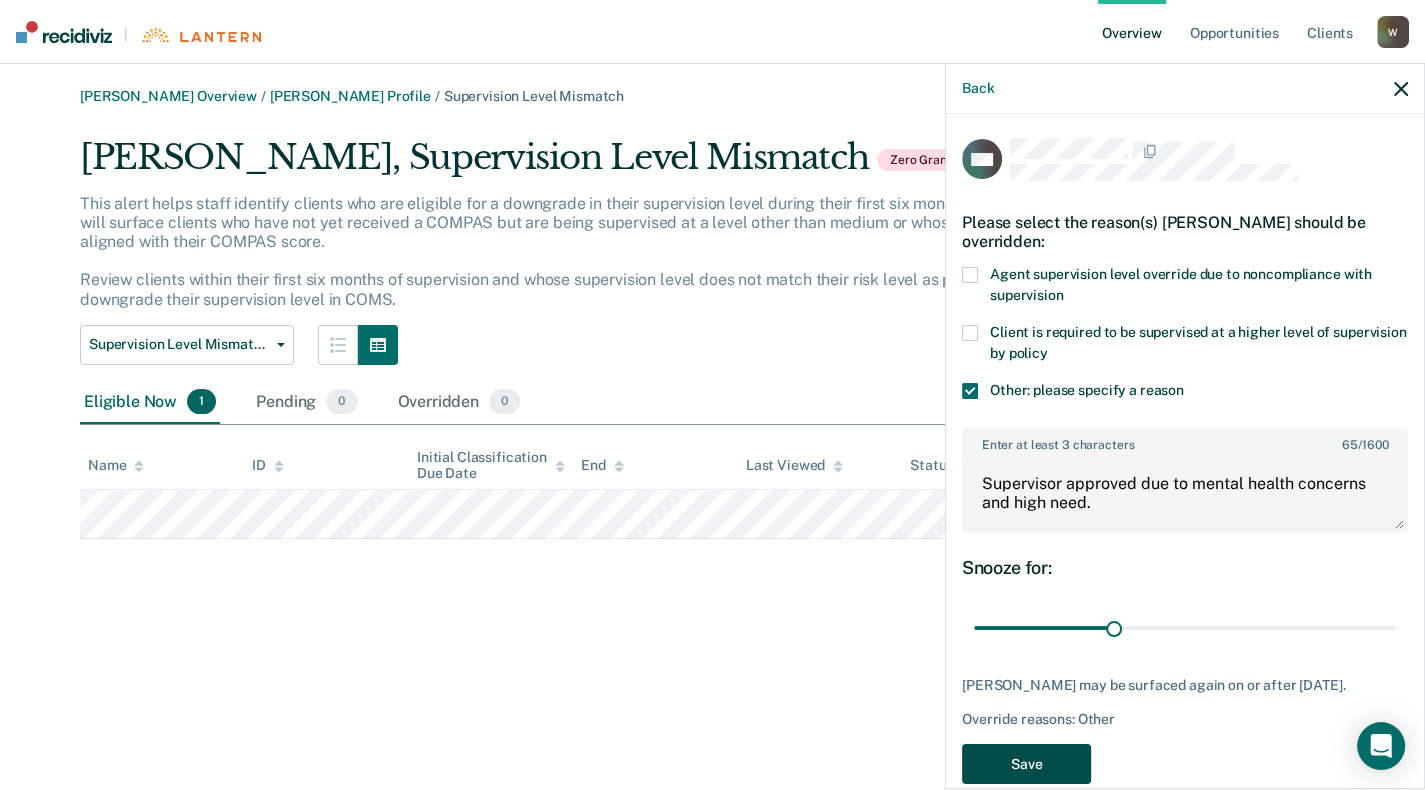 drag, startPoint x: 1058, startPoint y: 775, endPoint x: 1054, endPoint y: 826, distance: 51.156624 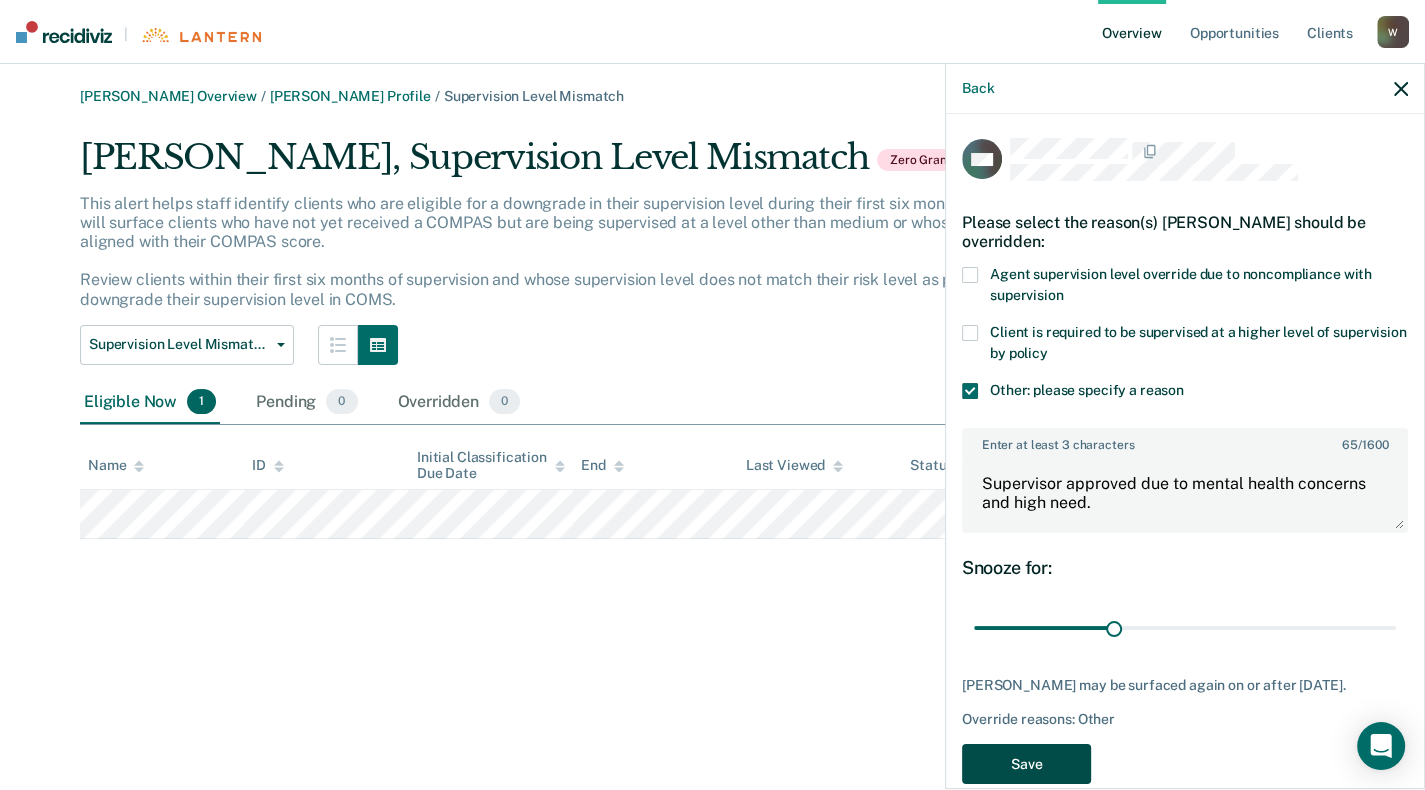 click on "Looks like you’re using Internet Explorer 11. For faster loading and a better experience, use Microsoft Edge, Google Chrome, or Firefox. × | Overview Opportunities Client s [EMAIL_ADDRESS][US_STATE][DOMAIN_NAME] W Profile How it works Log Out [PERSON_NAME] Overview / [PERSON_NAME] Profile / Supervision Level Mismatch [PERSON_NAME], Supervision Level Mismatch   Zero Grants This alert helps staff identify clients who are eligible for a downgrade in their supervision level during their first six months on supervision. The tool will surface clients who have not yet received a COMPAS but are being supervised at a level other than medium or whose supervision level is not aligned with their COMPAS score. Review clients within their first six months of supervision and whose supervision level does not match their risk level as per OP 06.04.130I and downgrade their supervision level in COMS. Supervision Level Mismatch Classification Review Early Discharge Minimum Telephone Reporting Eligible Now 1 Pending 0" at bounding box center [712, 395] 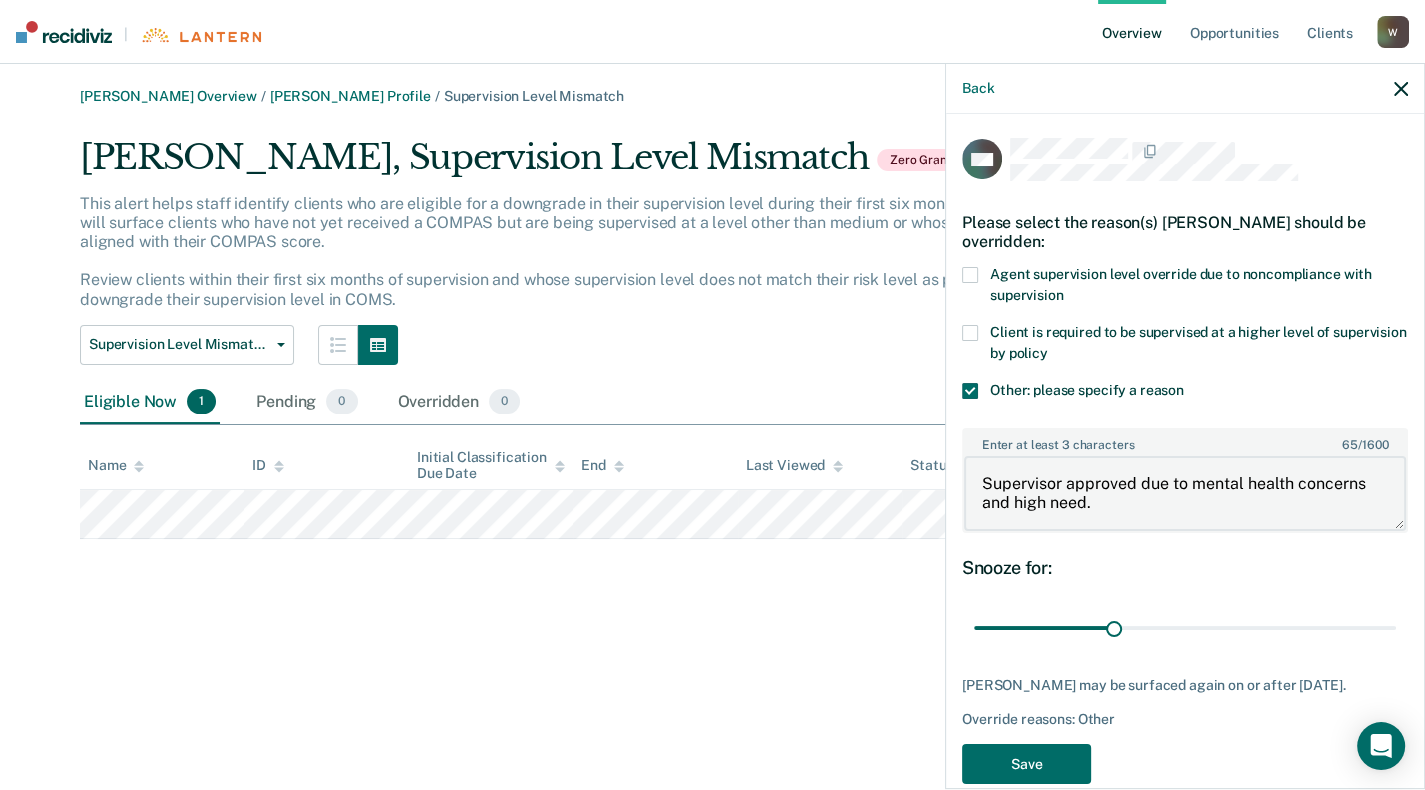 click on "Supervisor approved due to mental health concerns and high need." at bounding box center [1185, 493] 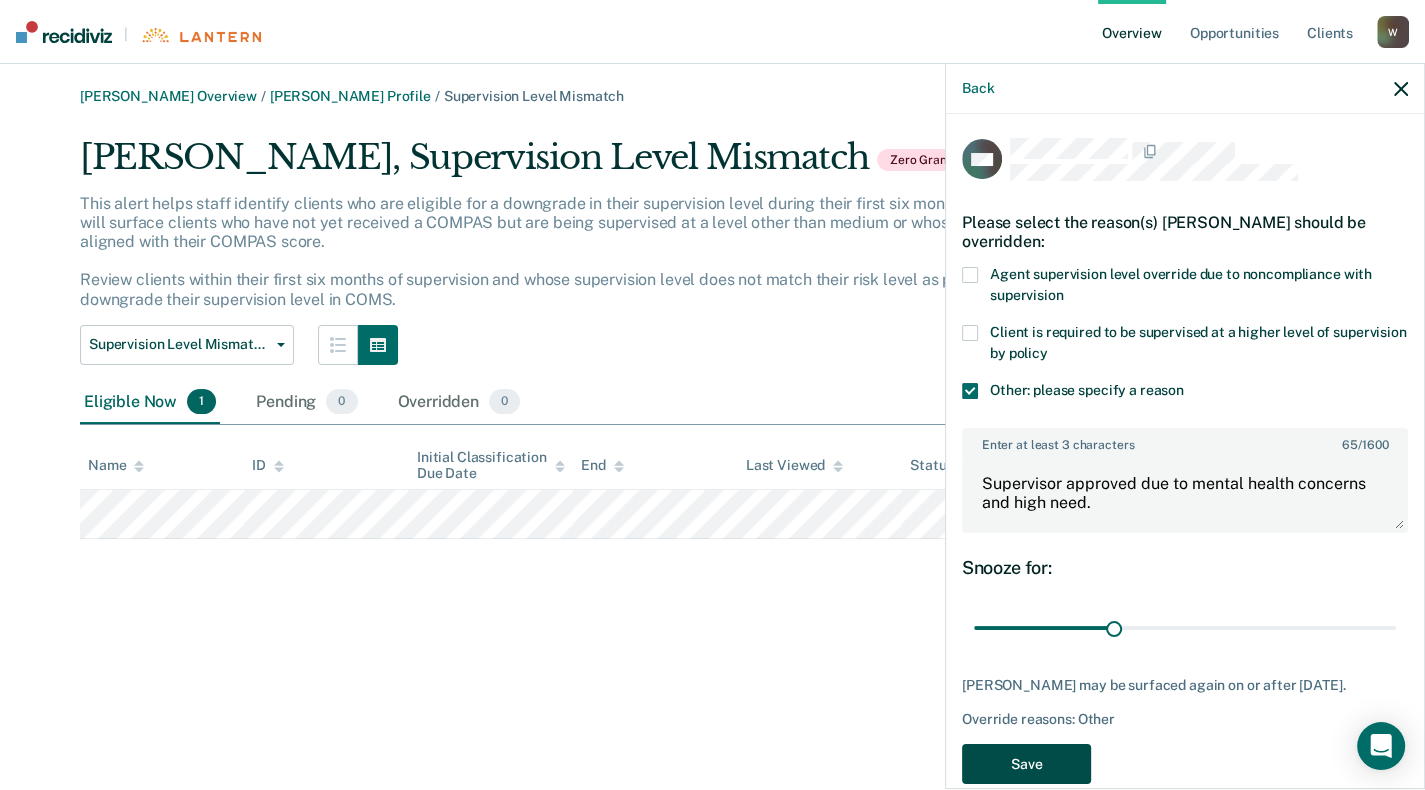 click on "Save" at bounding box center [1026, 764] 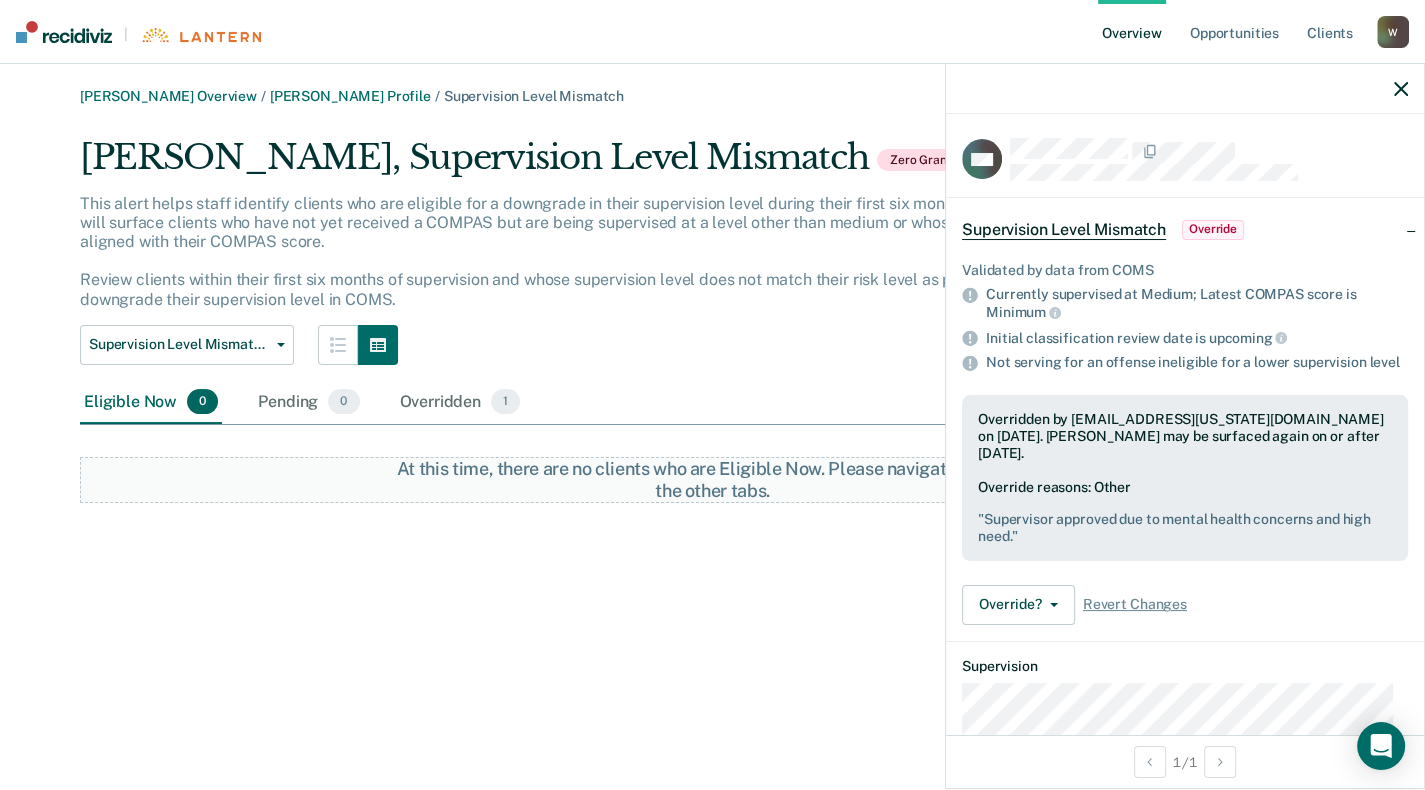 click on "[PERSON_NAME] Overview / [PERSON_NAME] Profile / Supervision Level Mismatch [PERSON_NAME], Supervision Level Mismatch   Zero Grants This alert helps staff identify clients who are eligible for a downgrade in their supervision level during their first six months on supervision. The tool will surface clients who have not yet received a COMPAS but are being supervised at a level other than medium or whose supervision level is not aligned with their COMPAS score. Review clients within their first six months of supervision and whose supervision level does not match their risk level as per OP 06.04.130I and downgrade their supervision level in COMS. Supervision Level Mismatch Classification Review Early Discharge Minimum Telephone Reporting Supervision Level Mismatch Eligible Now 0 Pending 0 Overridden 1
To pick up a draggable item, press the space bar.
While dragging, use the arrow keys to move the item.
Press space again to drop the item in its new position, or press escape to cancel." at bounding box center [712, 407] 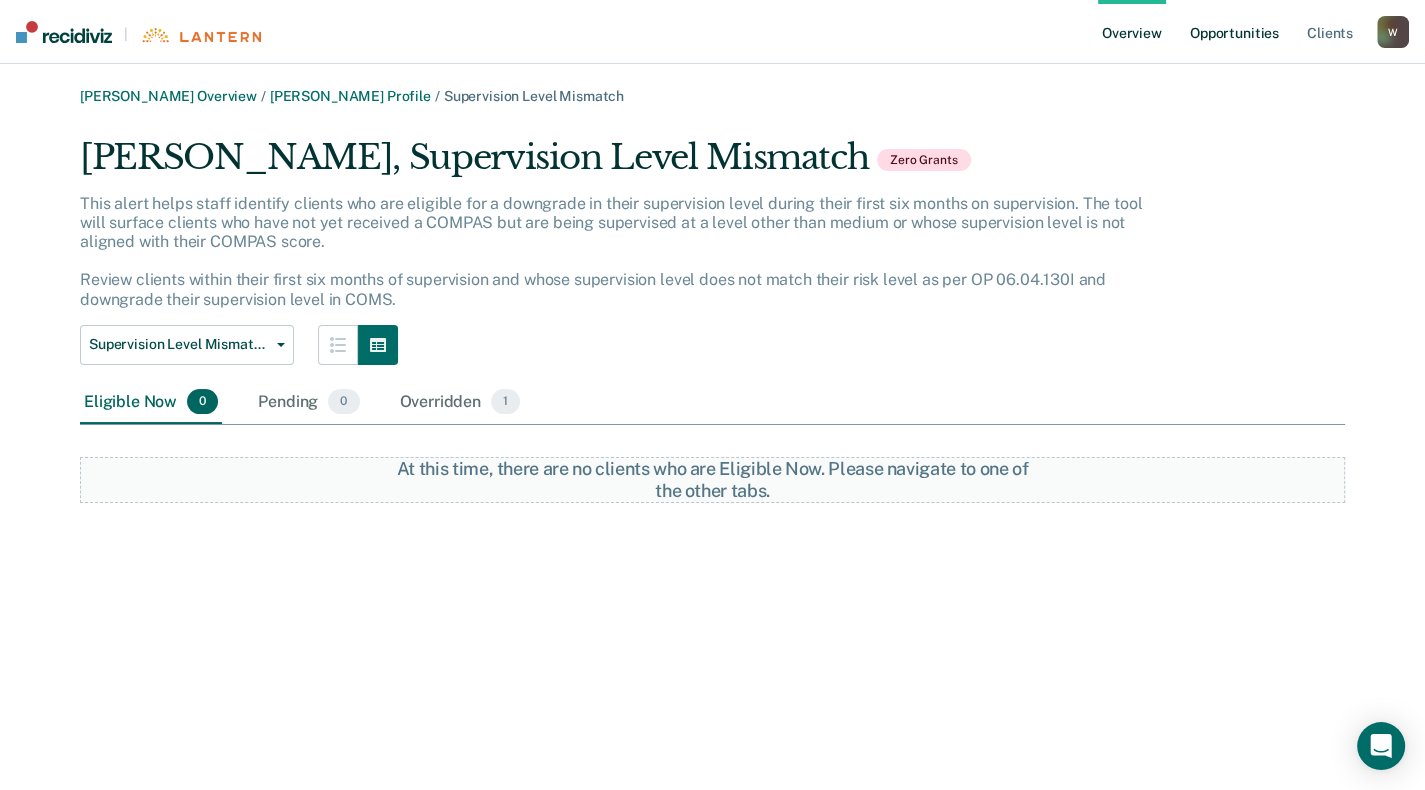 click on "Opportunities" at bounding box center (1234, 32) 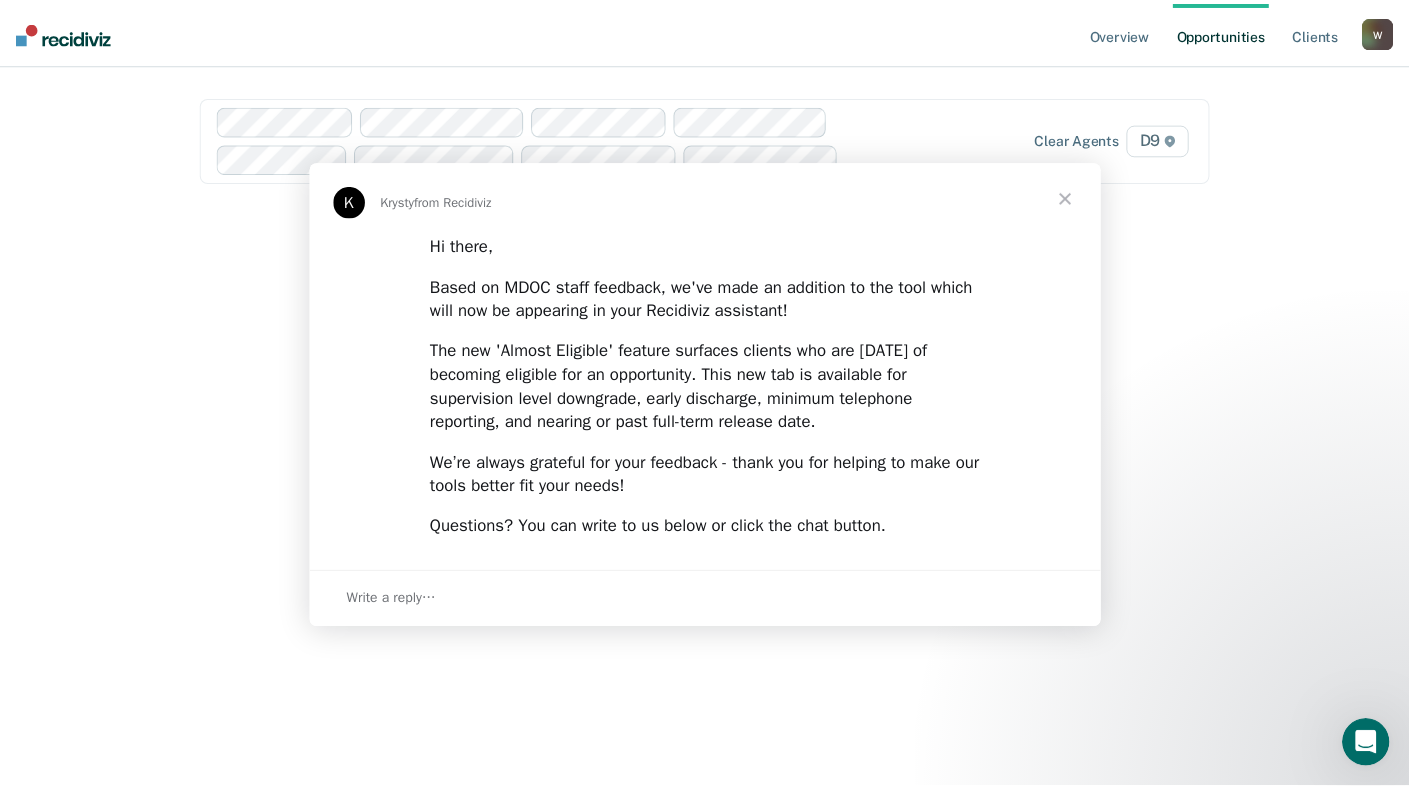 scroll, scrollTop: 0, scrollLeft: 0, axis: both 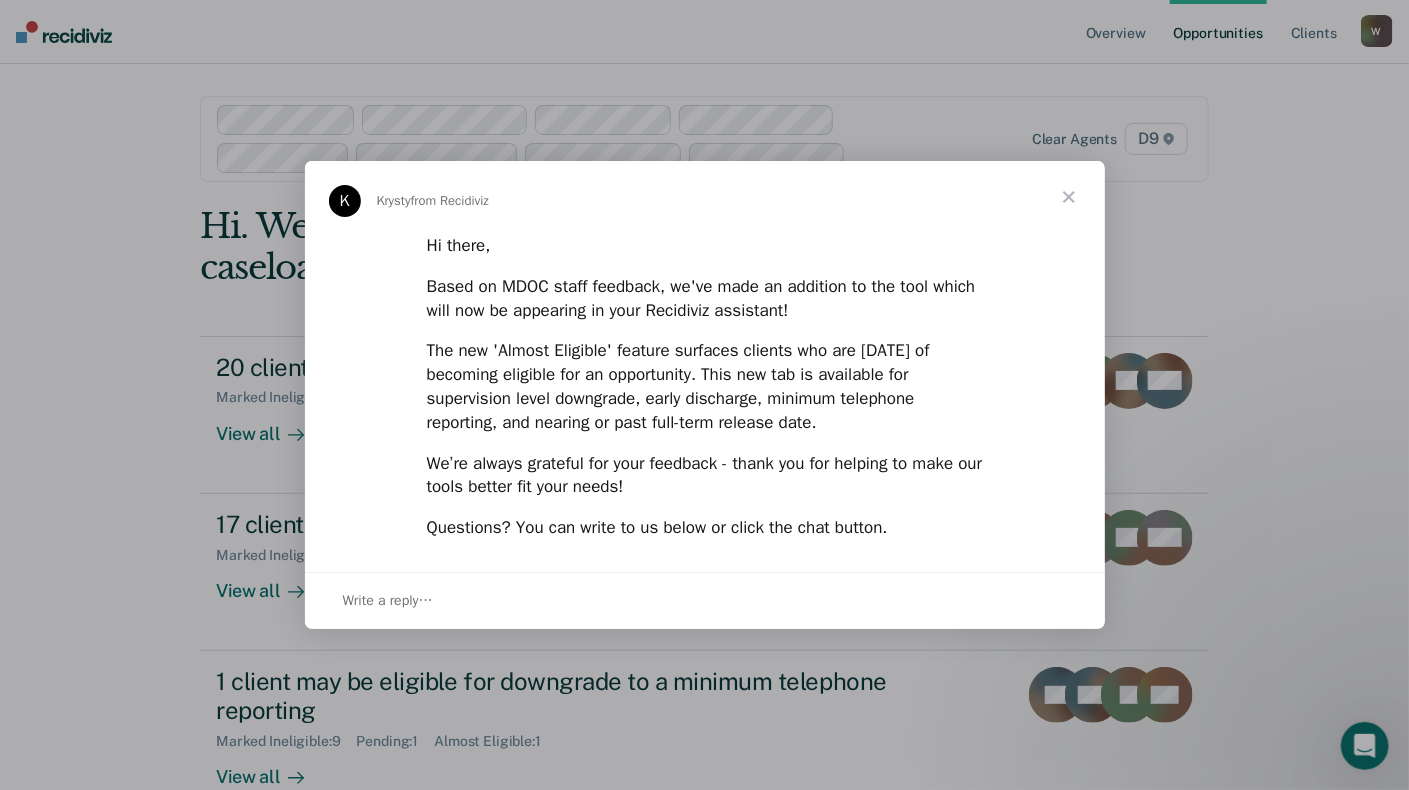 click at bounding box center [1069, 197] 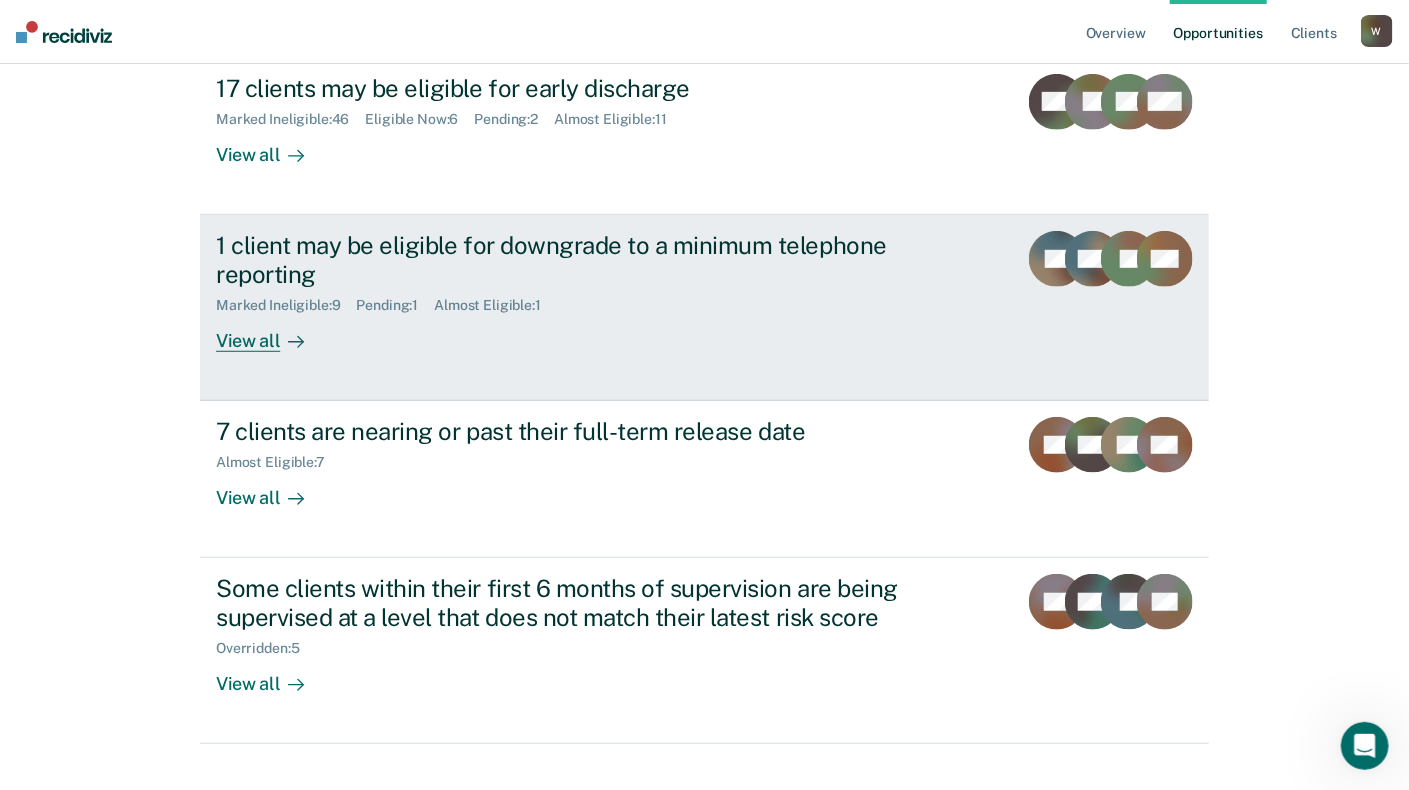 scroll, scrollTop: 469, scrollLeft: 0, axis: vertical 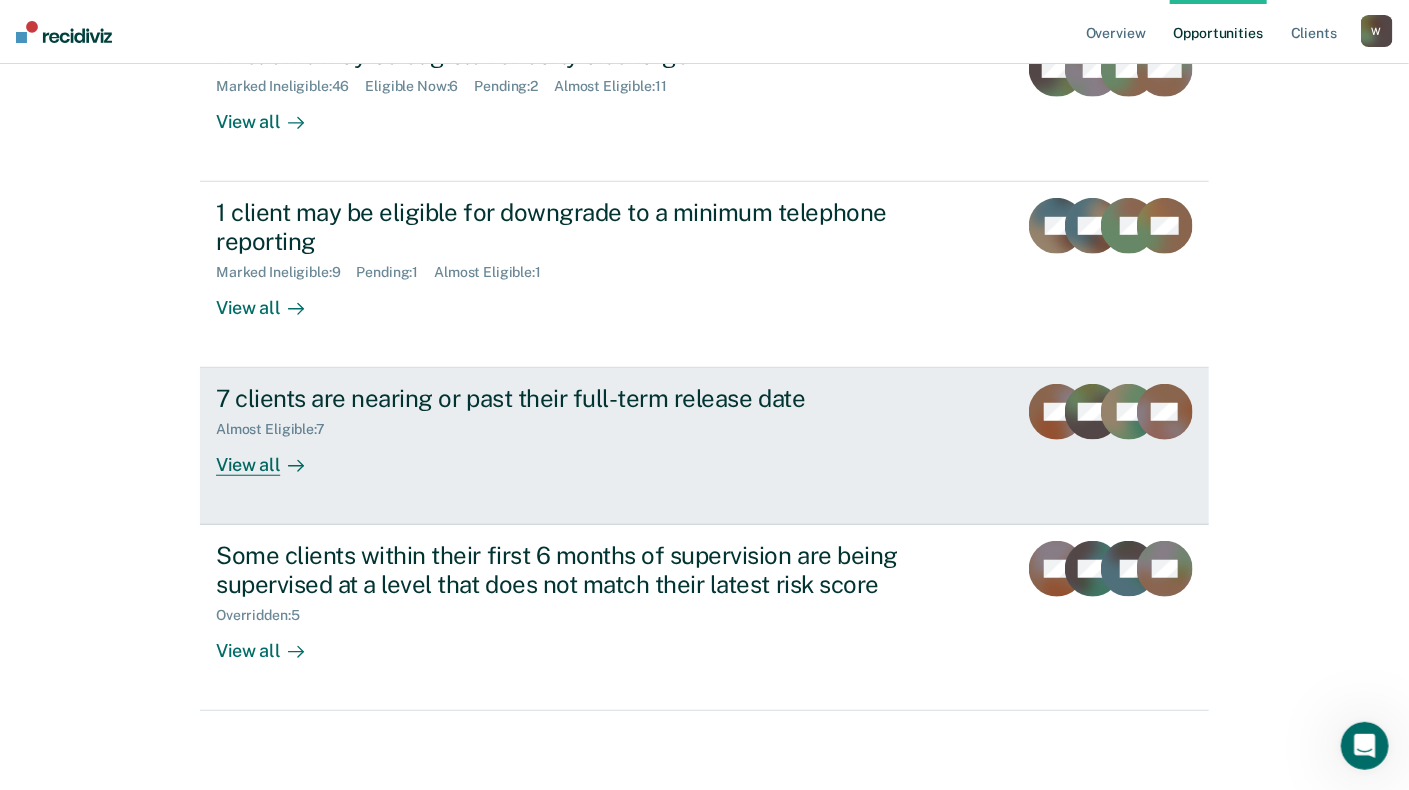 click on "7 clients are nearing or past their full-term release date Almost Eligible :  7 View all   CR MR RL + 4" at bounding box center [704, 446] 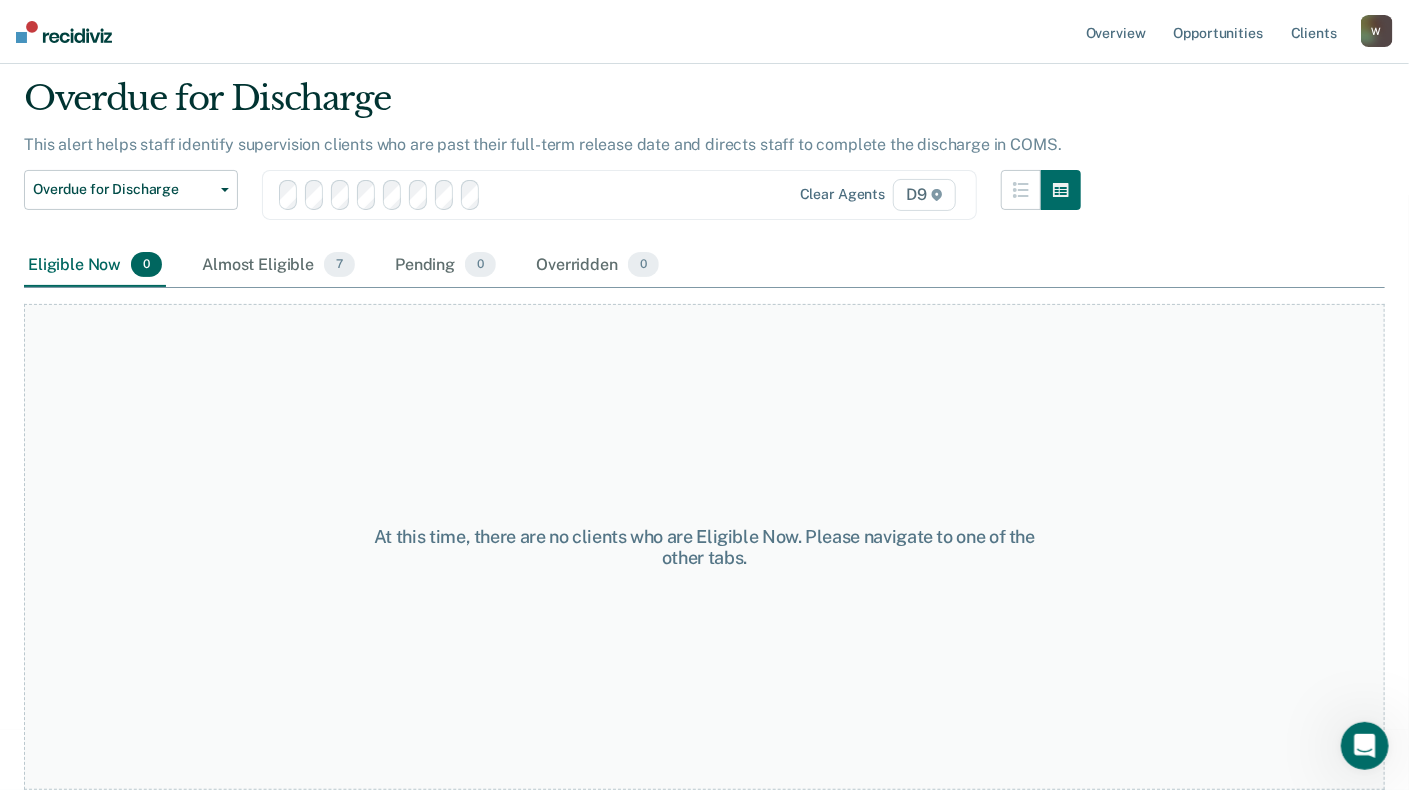 scroll, scrollTop: 0, scrollLeft: 0, axis: both 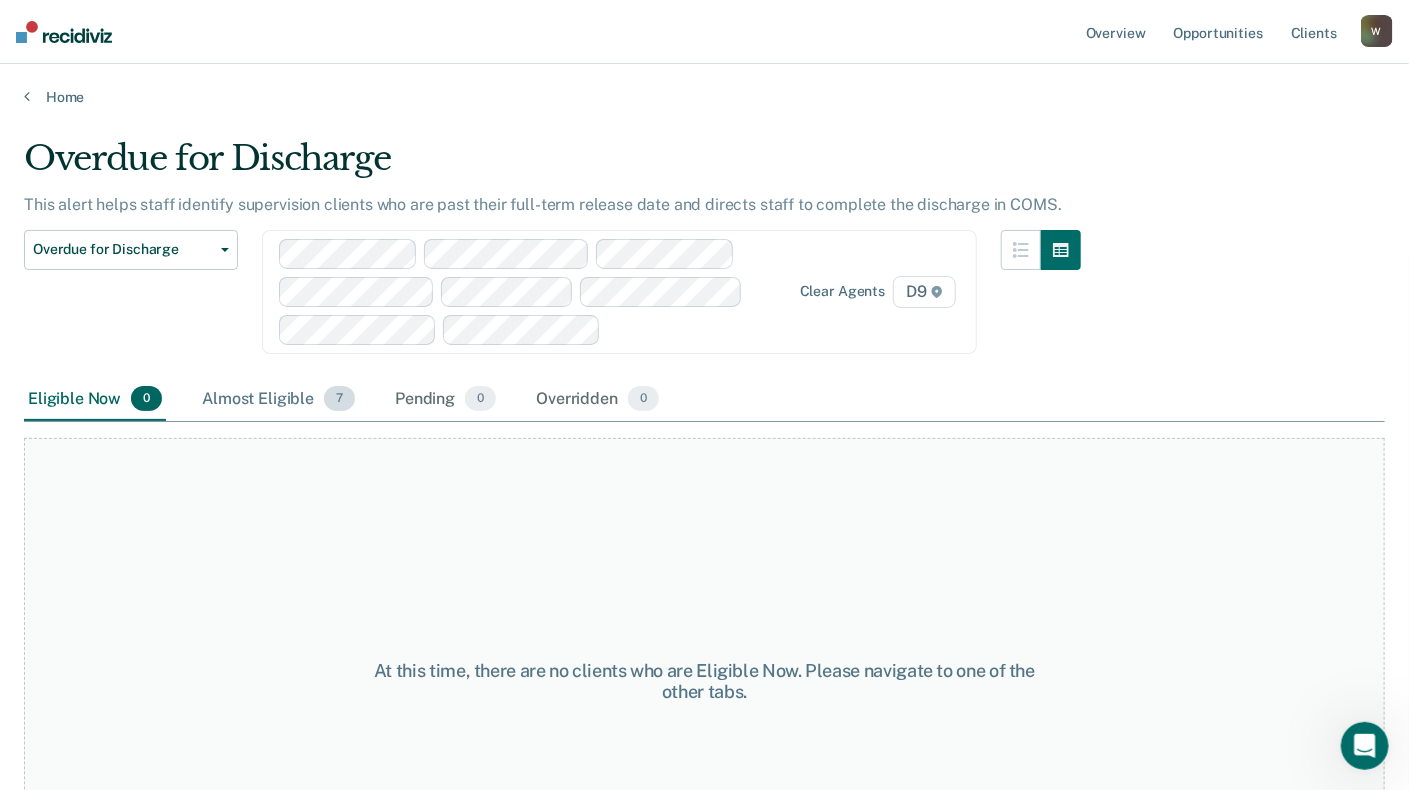 click on "Almost Eligible 7" at bounding box center [278, 400] 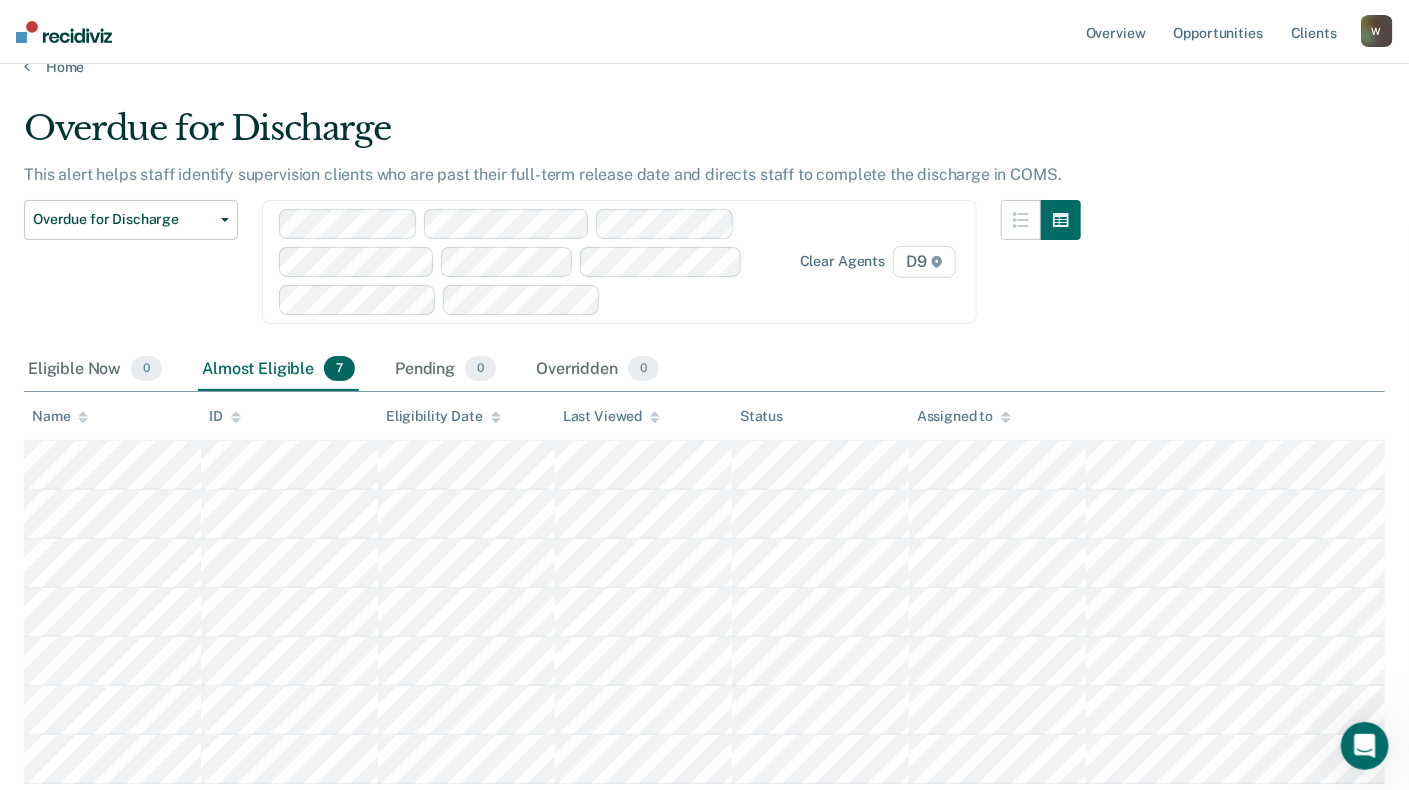 scroll, scrollTop: 0, scrollLeft: 0, axis: both 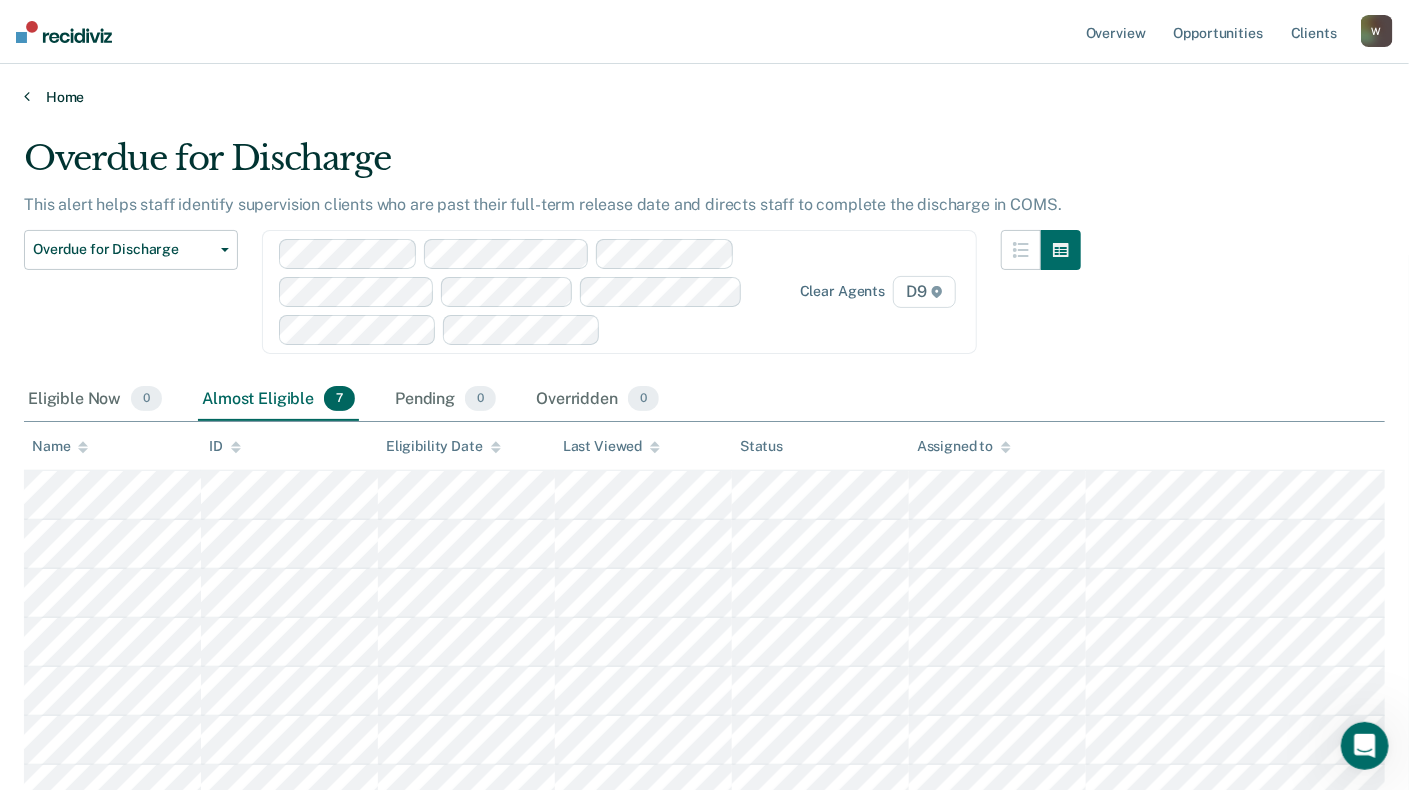 click at bounding box center (27, 96) 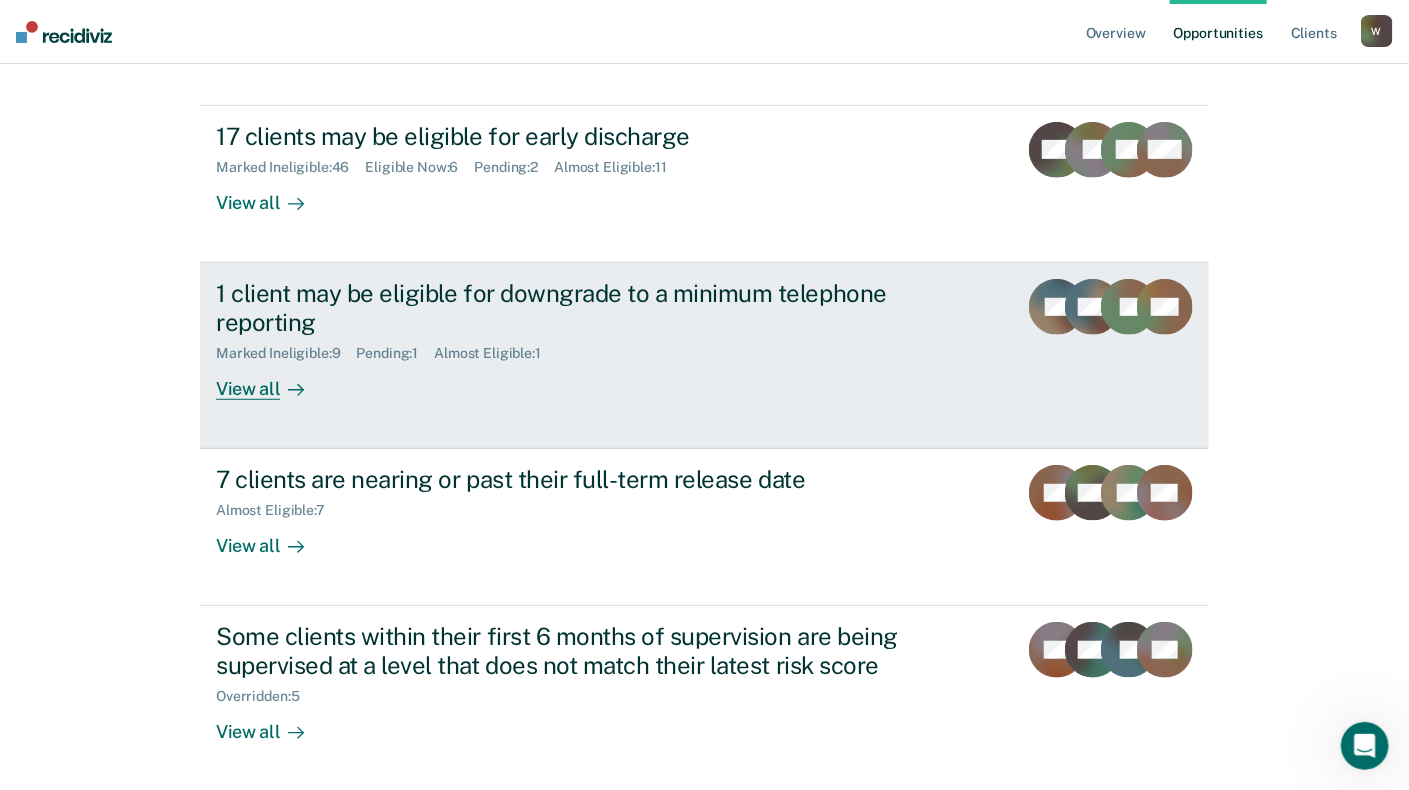 scroll, scrollTop: 400, scrollLeft: 0, axis: vertical 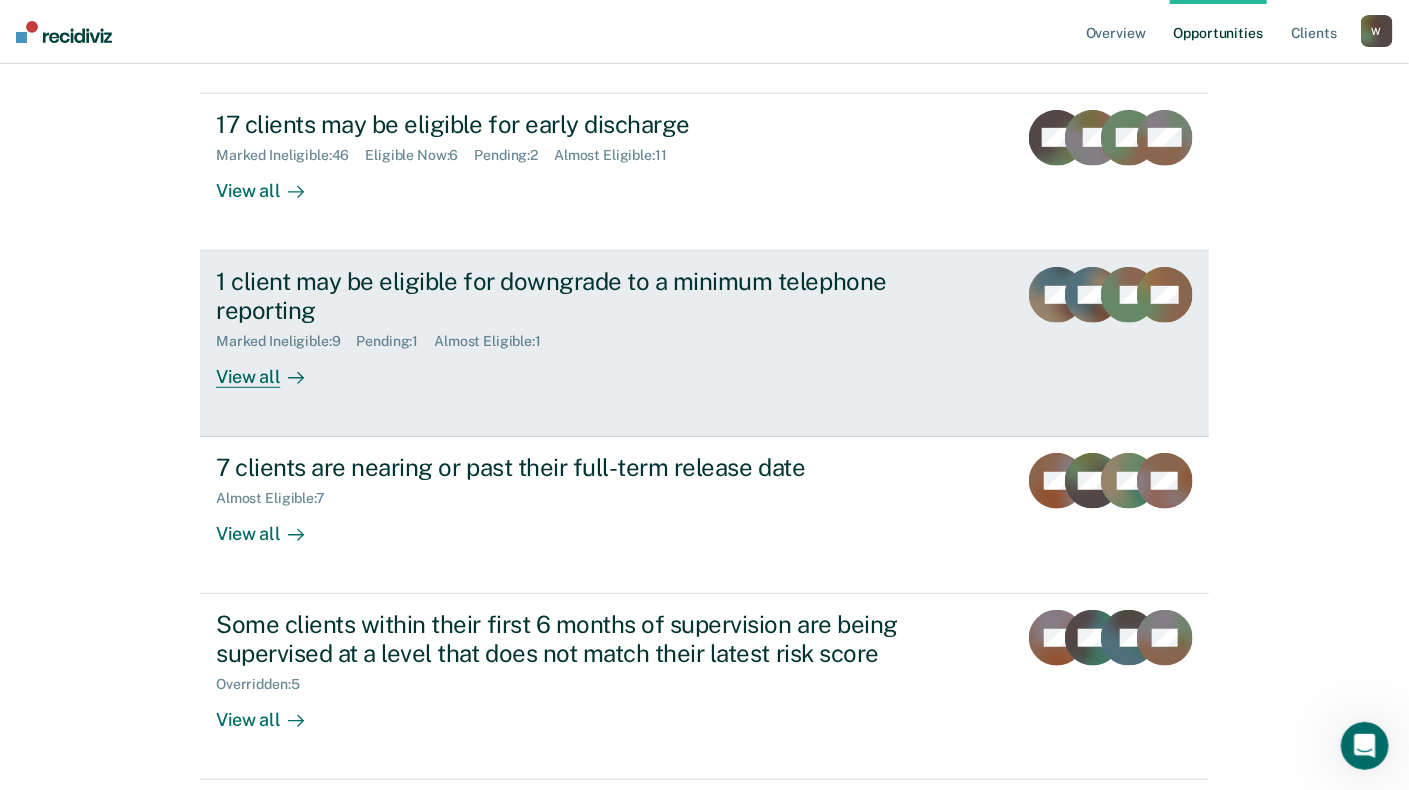 click on "View all" at bounding box center [272, 368] 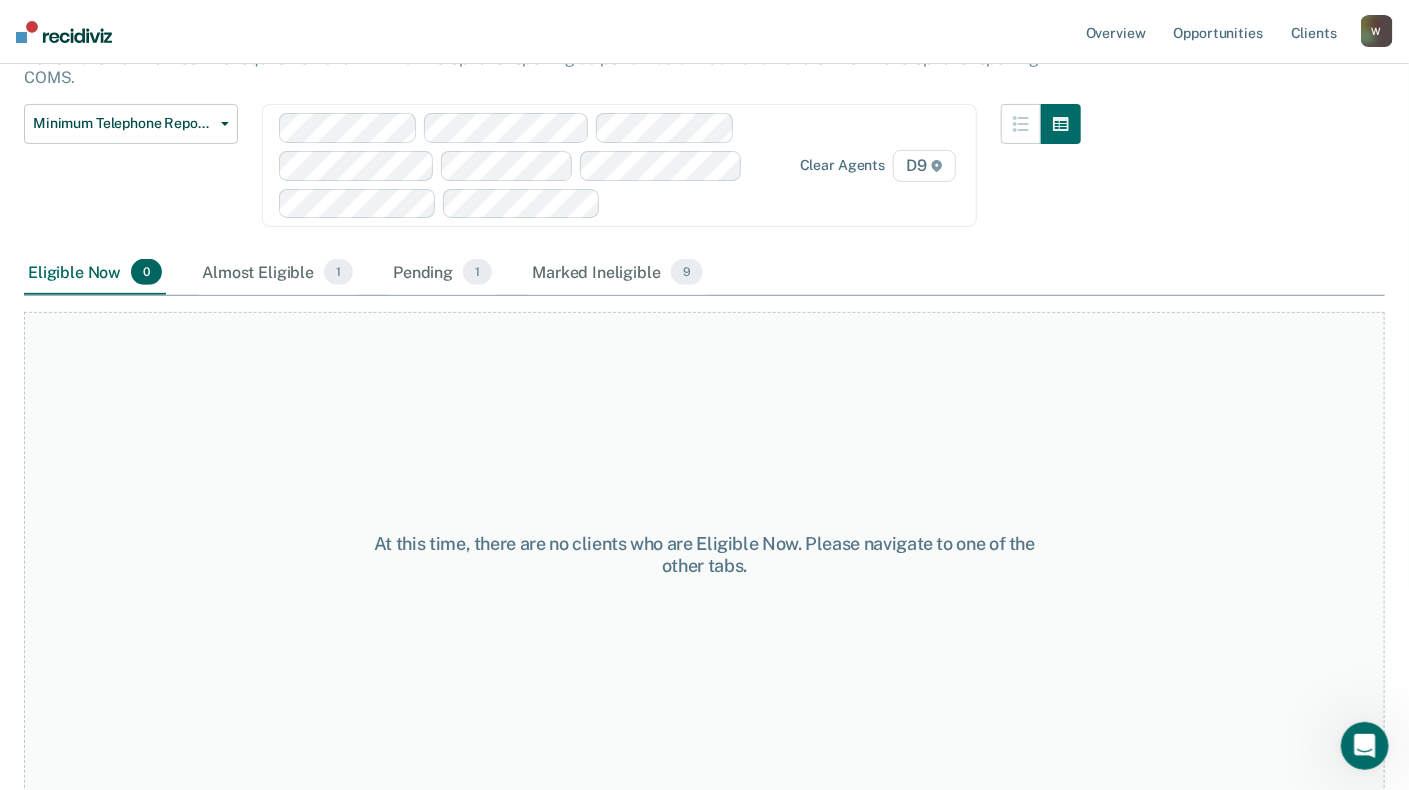 scroll, scrollTop: 209, scrollLeft: 0, axis: vertical 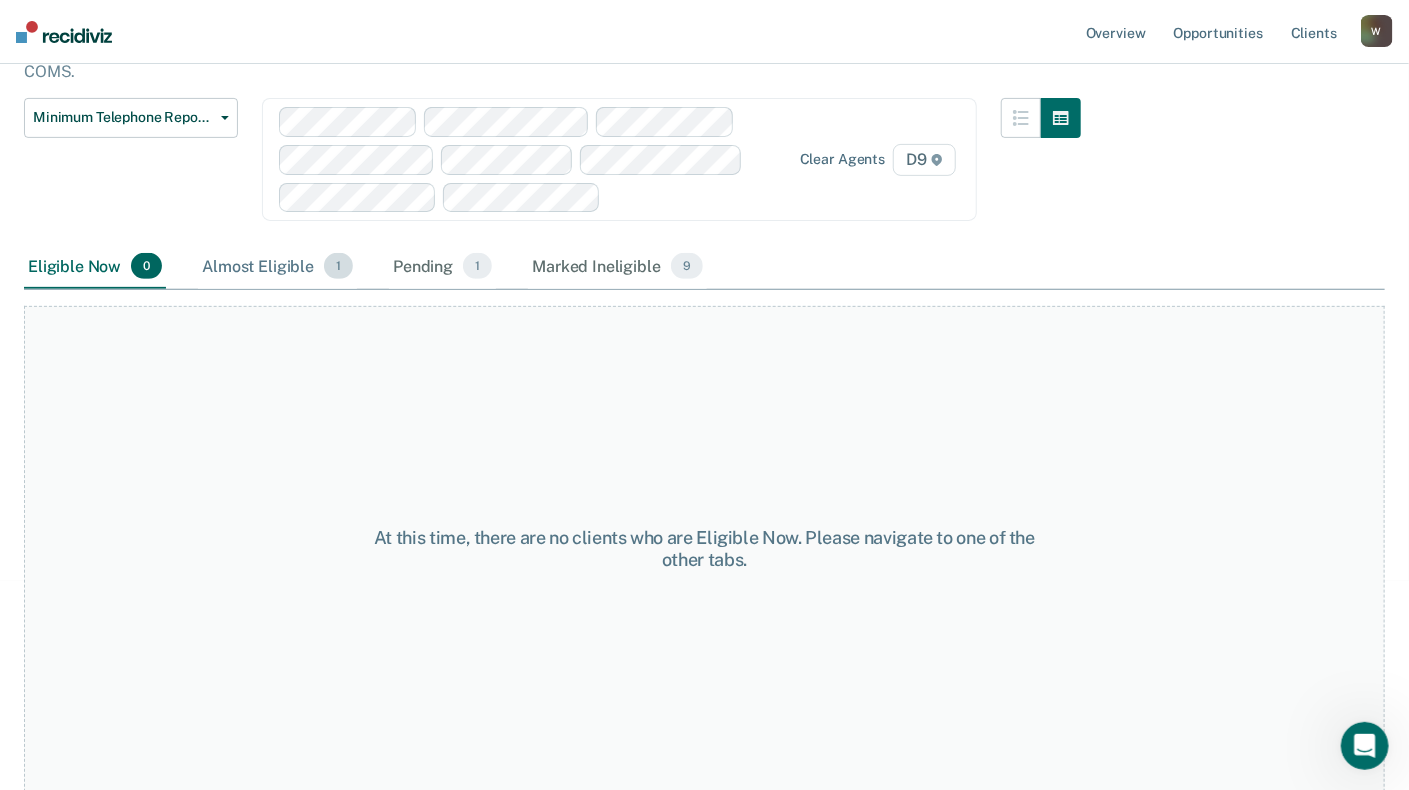 click on "Almost Eligible 1" at bounding box center (277, 267) 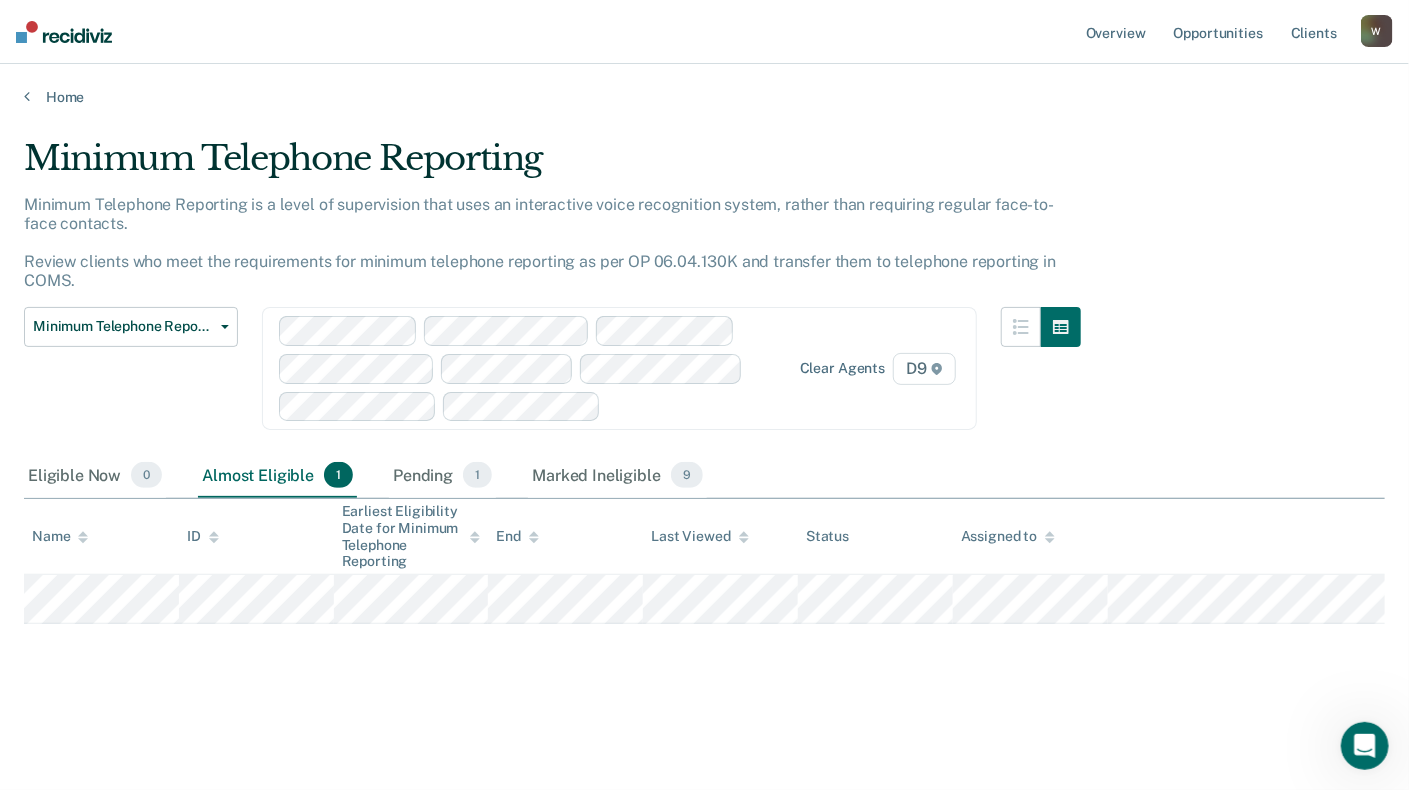 scroll, scrollTop: 0, scrollLeft: 0, axis: both 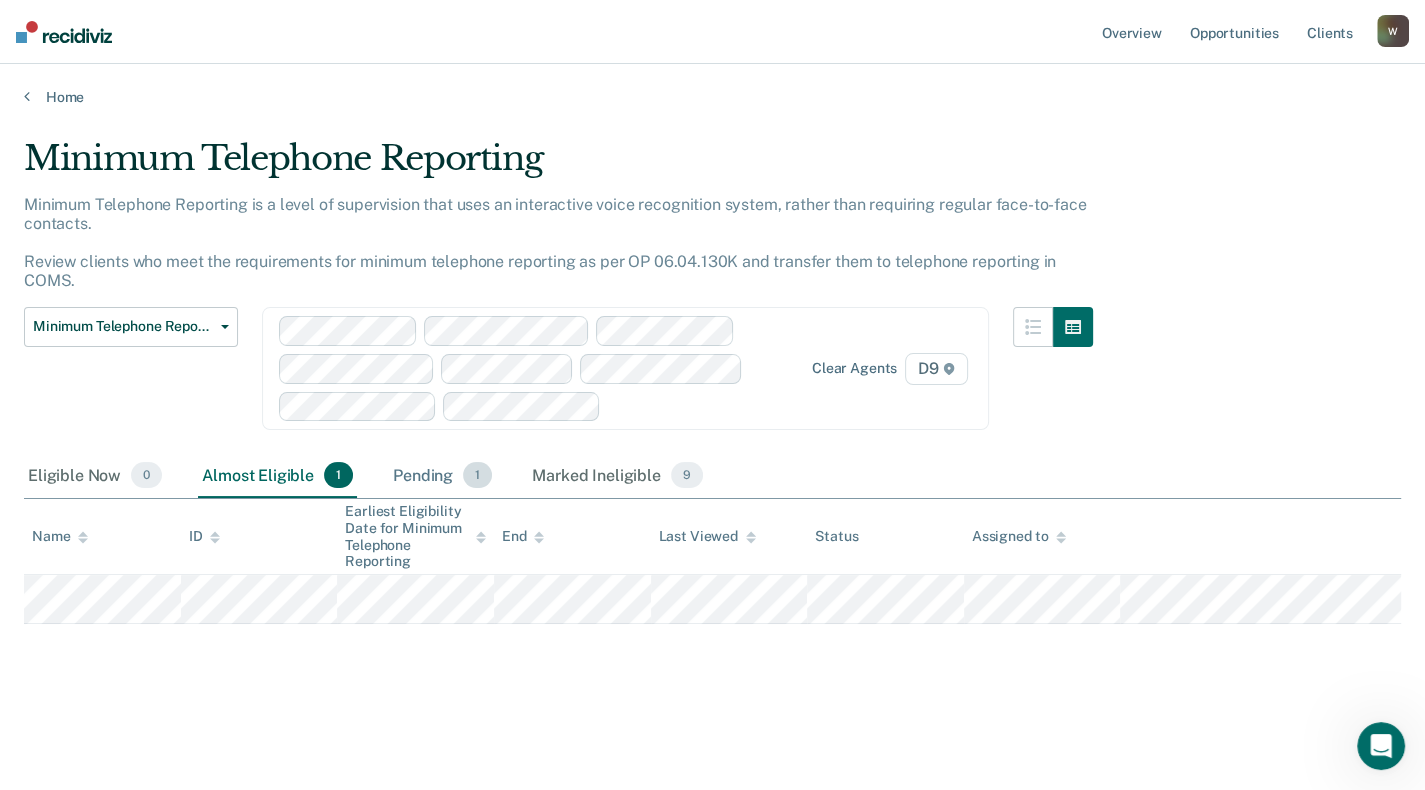 click on "Pending 1" at bounding box center (442, 476) 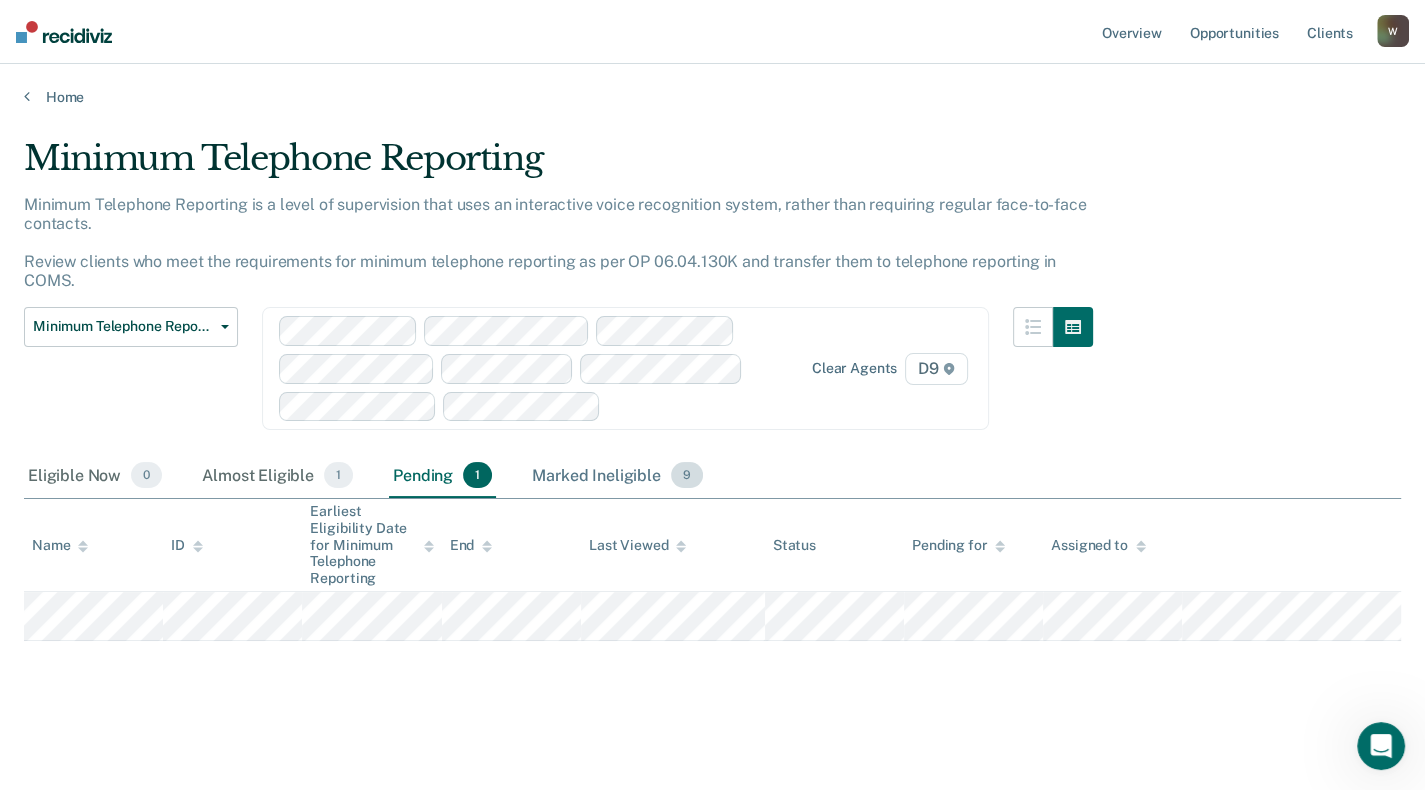click on "Marked Ineligible 9" at bounding box center (617, 476) 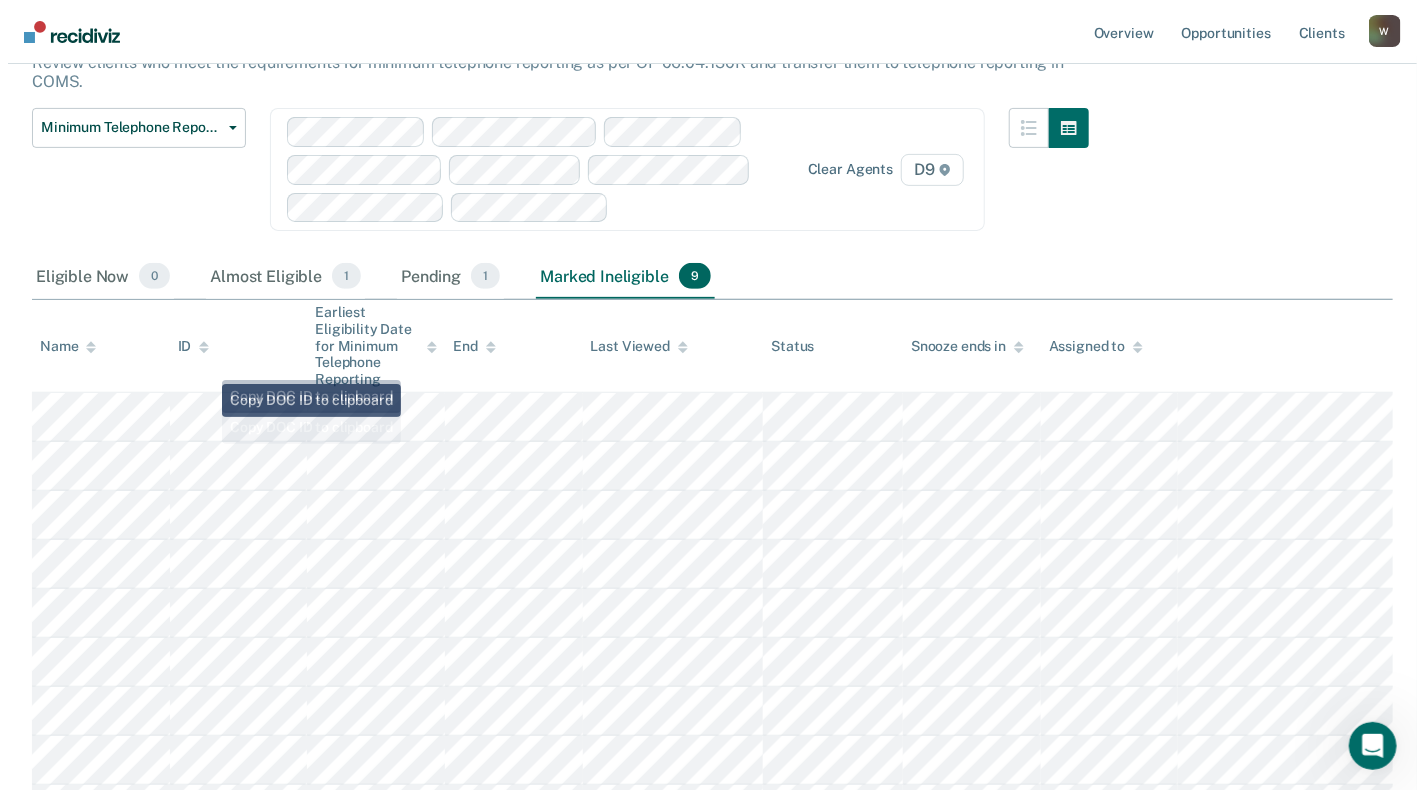 scroll, scrollTop: 0, scrollLeft: 0, axis: both 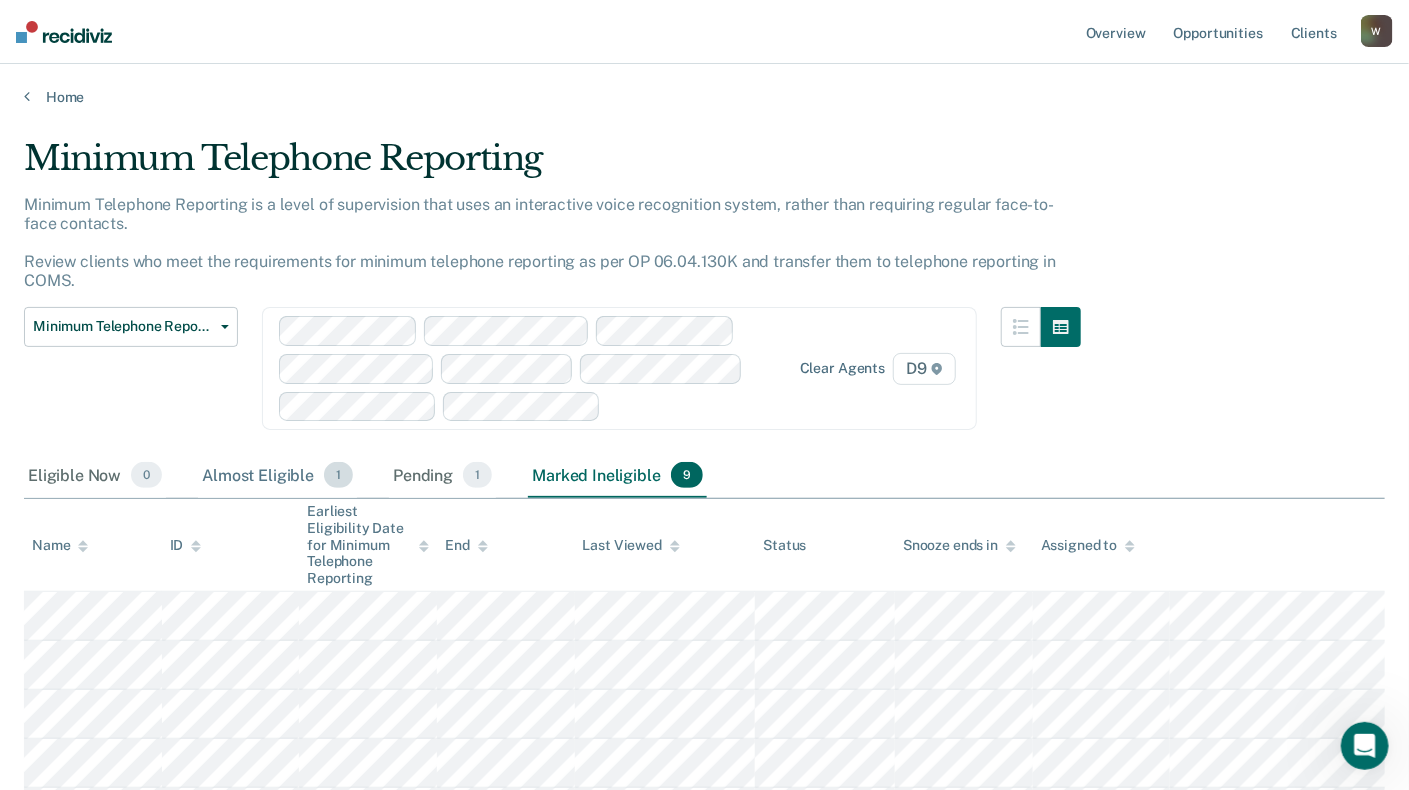 click on "Almost Eligible 1" at bounding box center (277, 476) 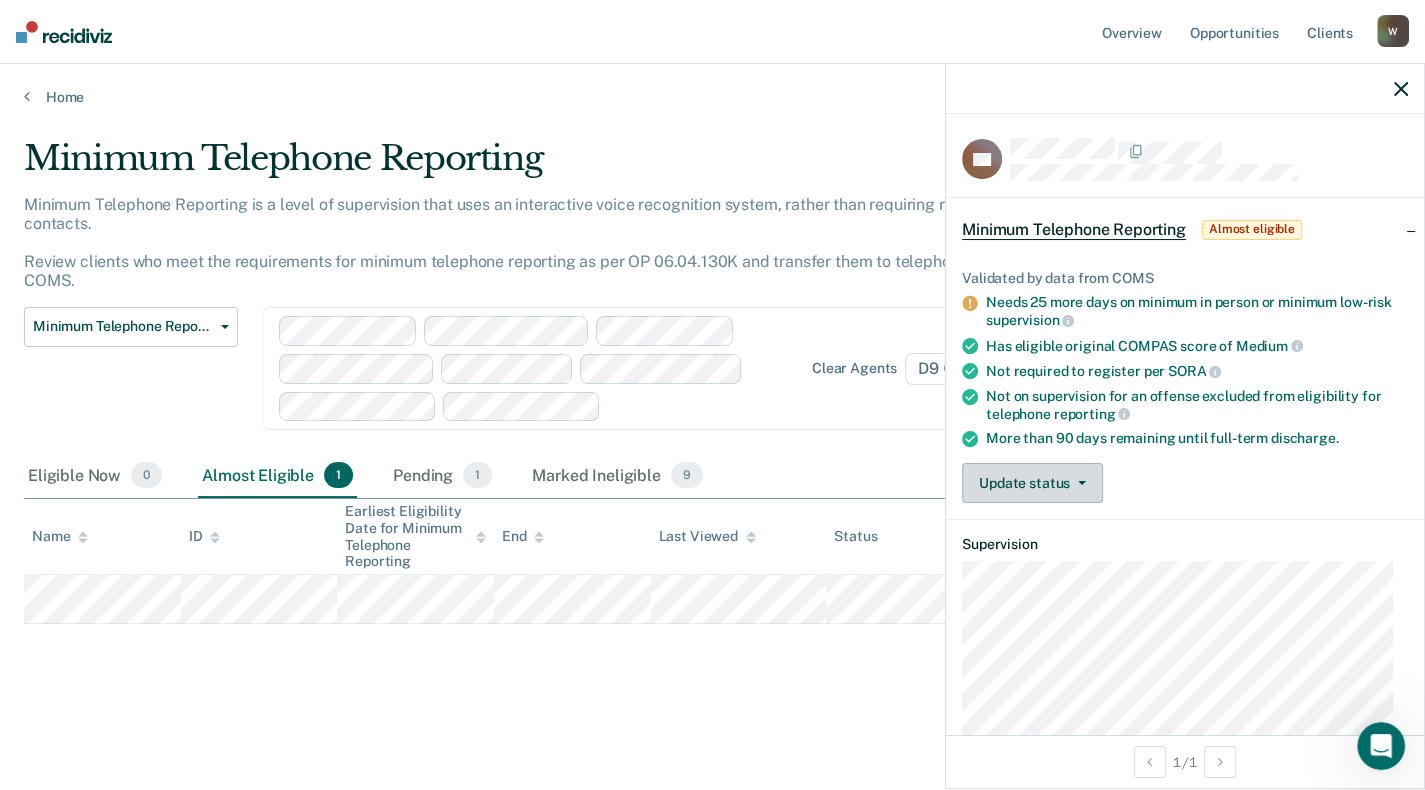 click 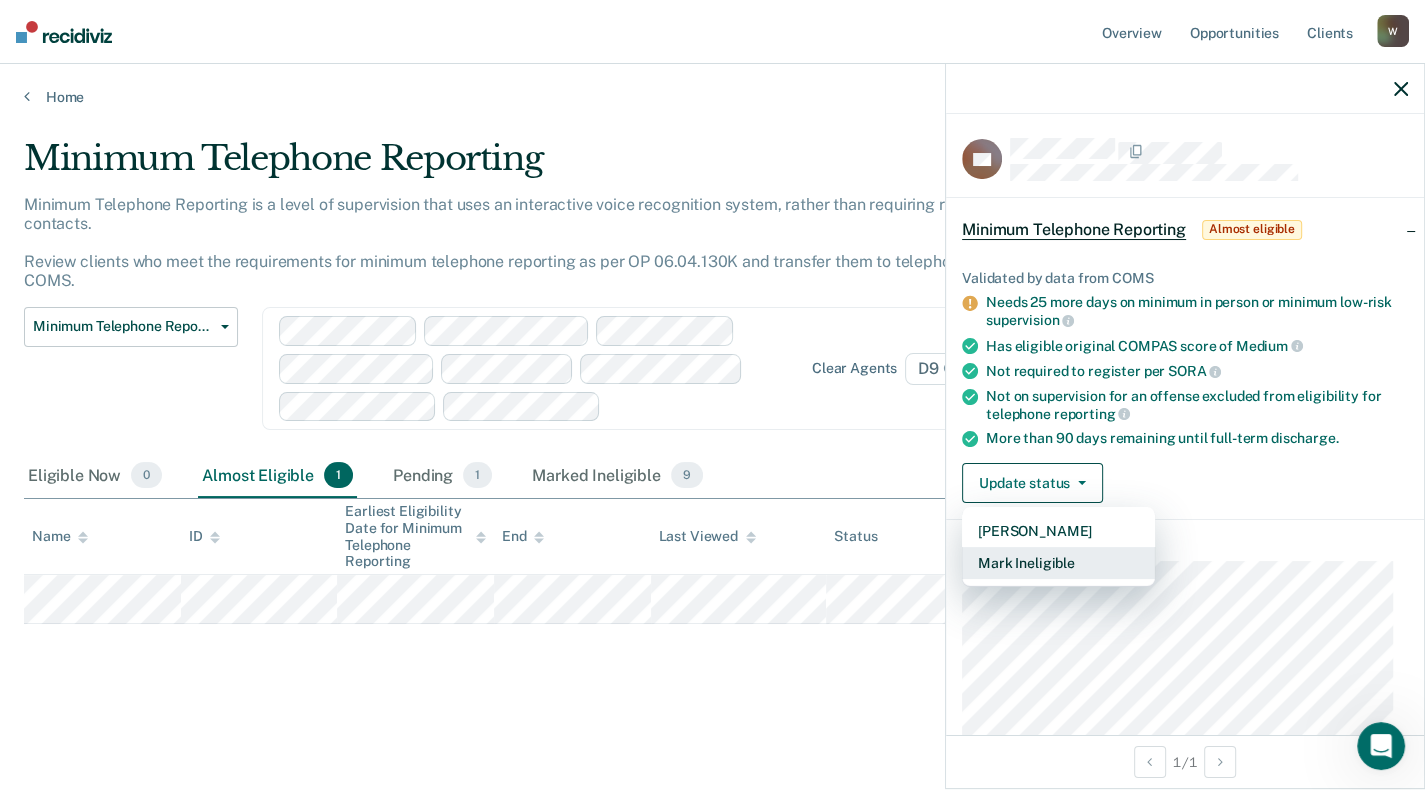 click on "Mark Ineligible" at bounding box center (1058, 563) 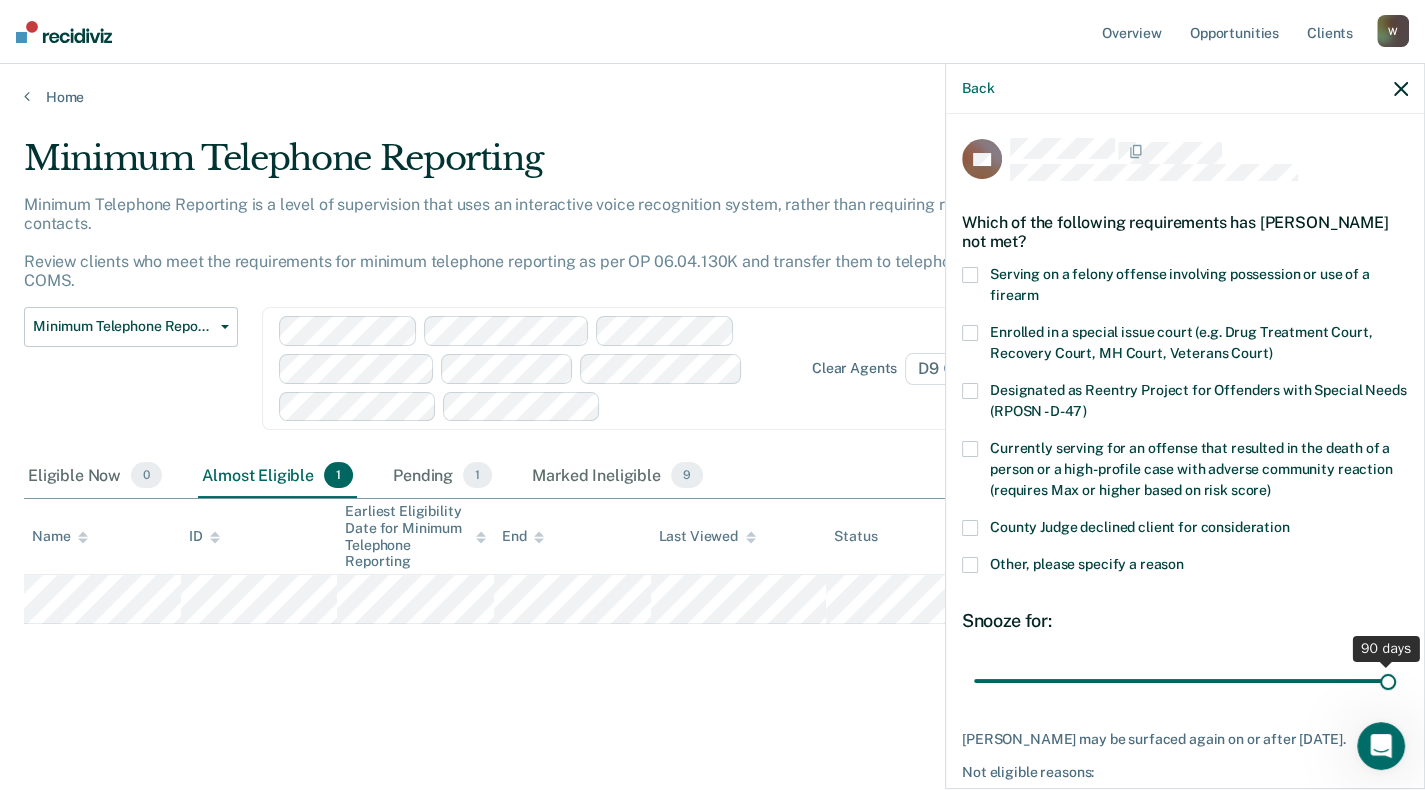 drag, startPoint x: 1108, startPoint y: 677, endPoint x: 1678, endPoint y: 675, distance: 570.0035 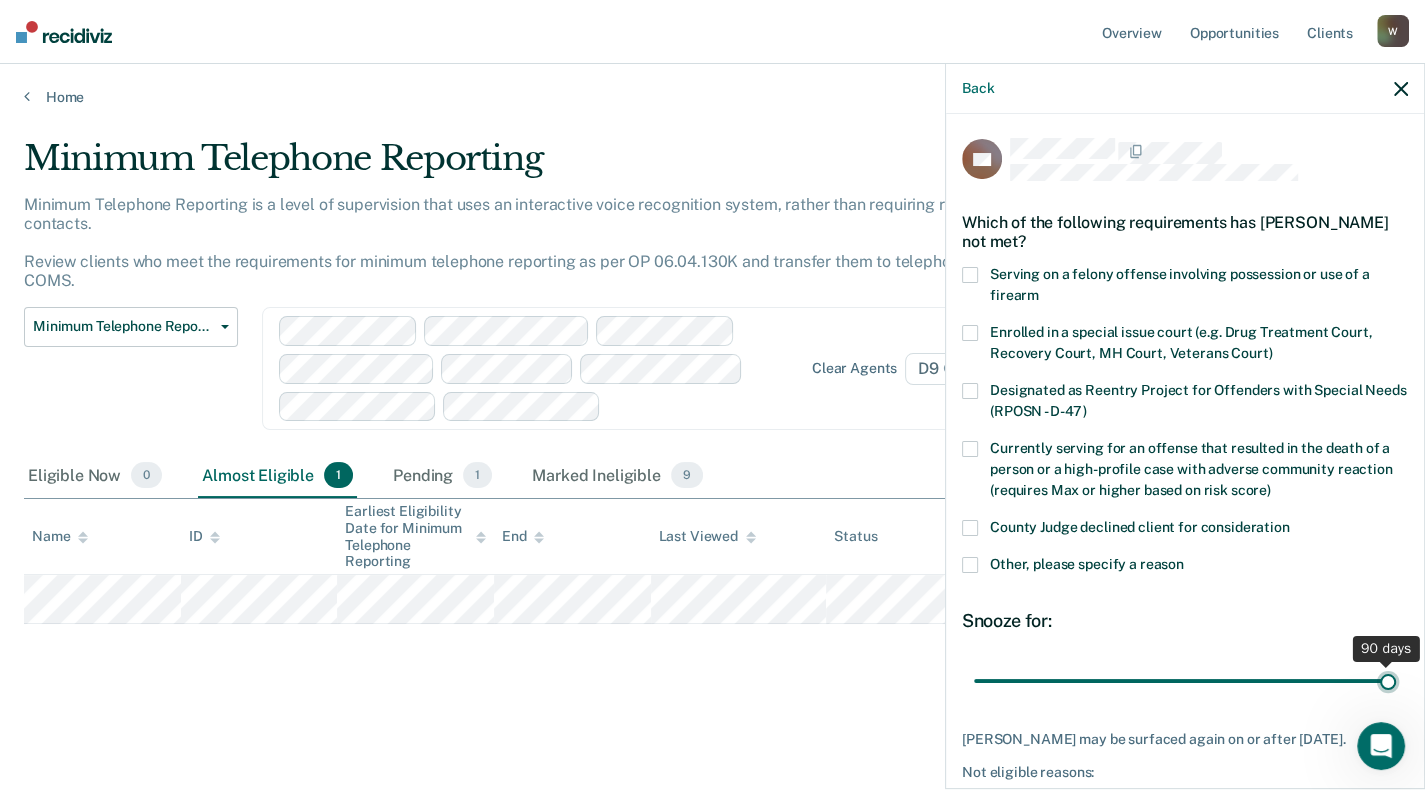 type on "90" 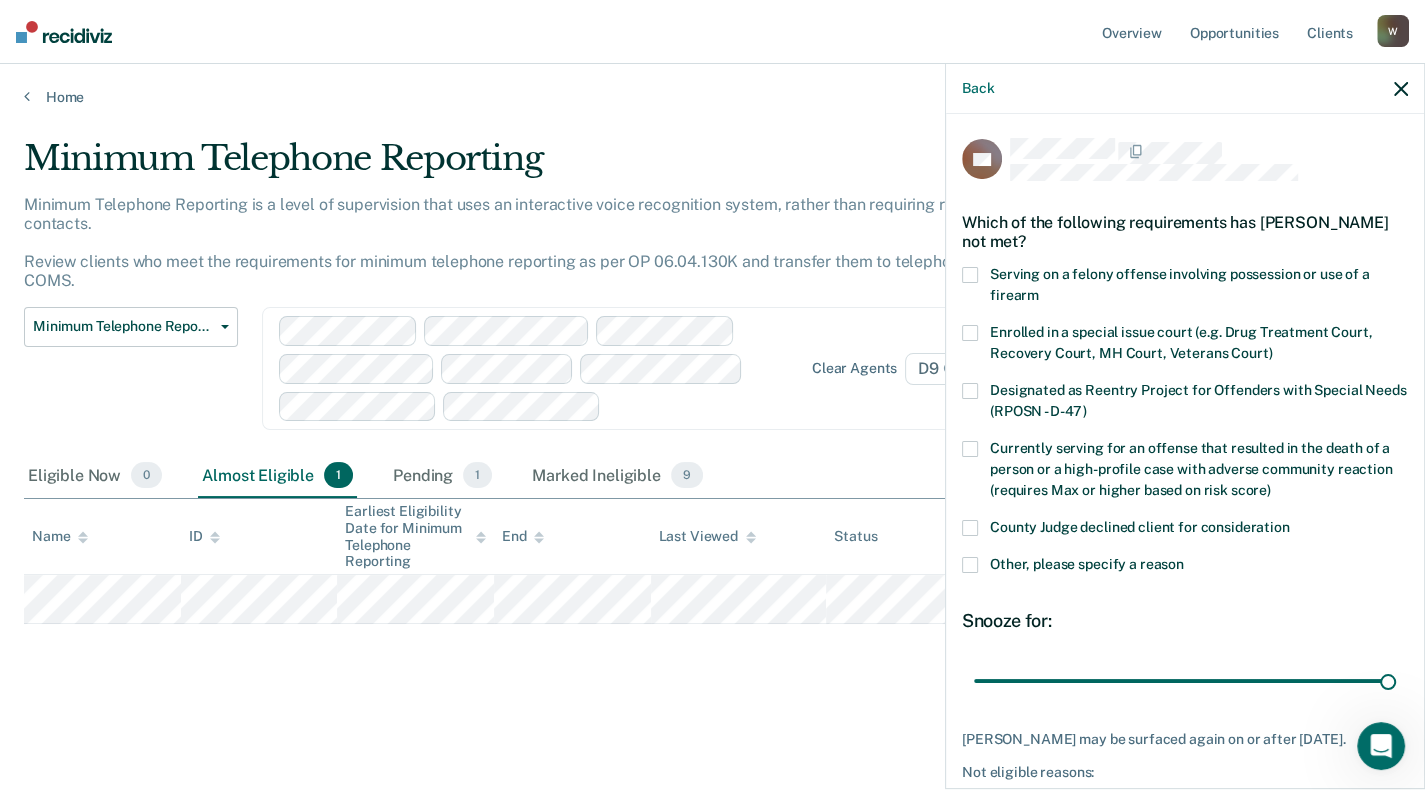 click at bounding box center [970, 528] 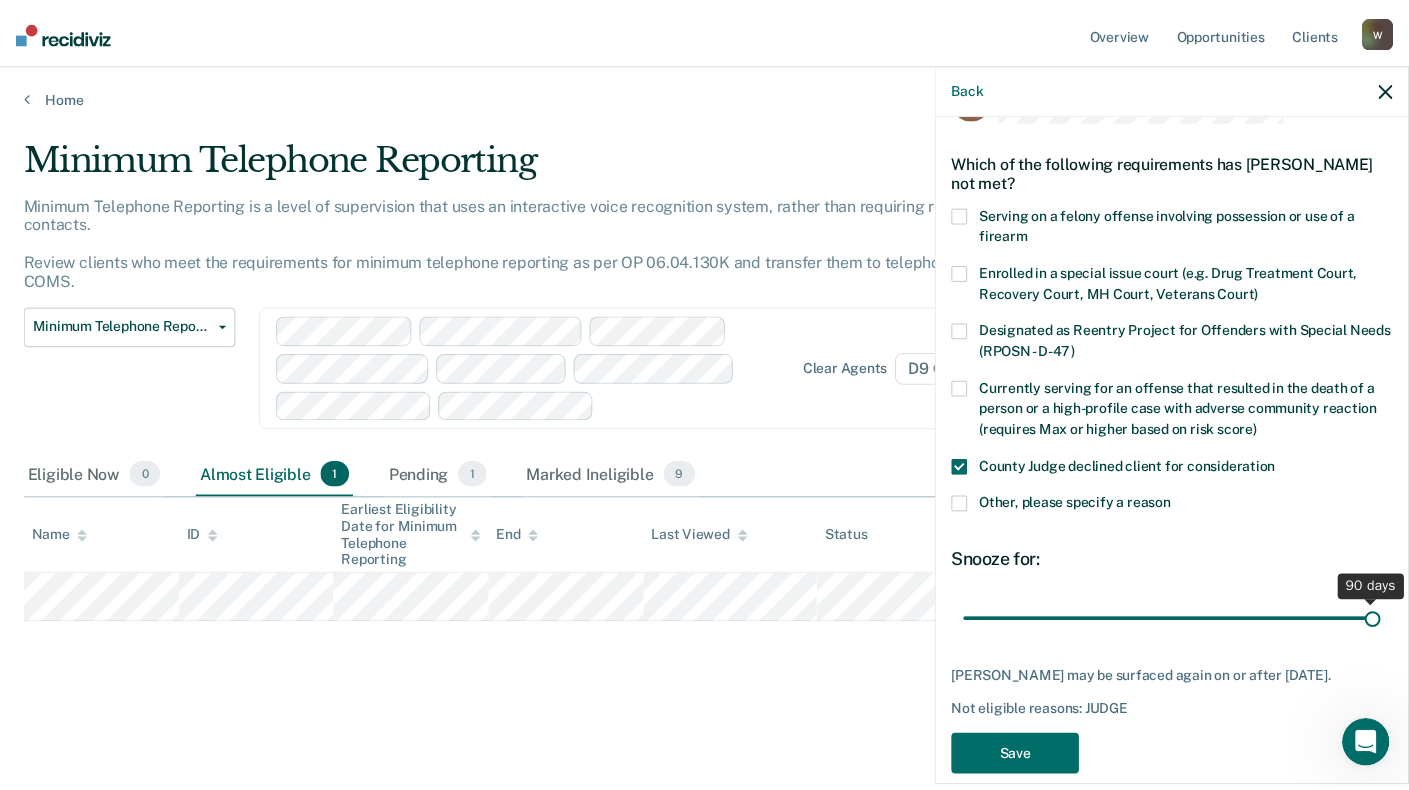 scroll, scrollTop: 86, scrollLeft: 0, axis: vertical 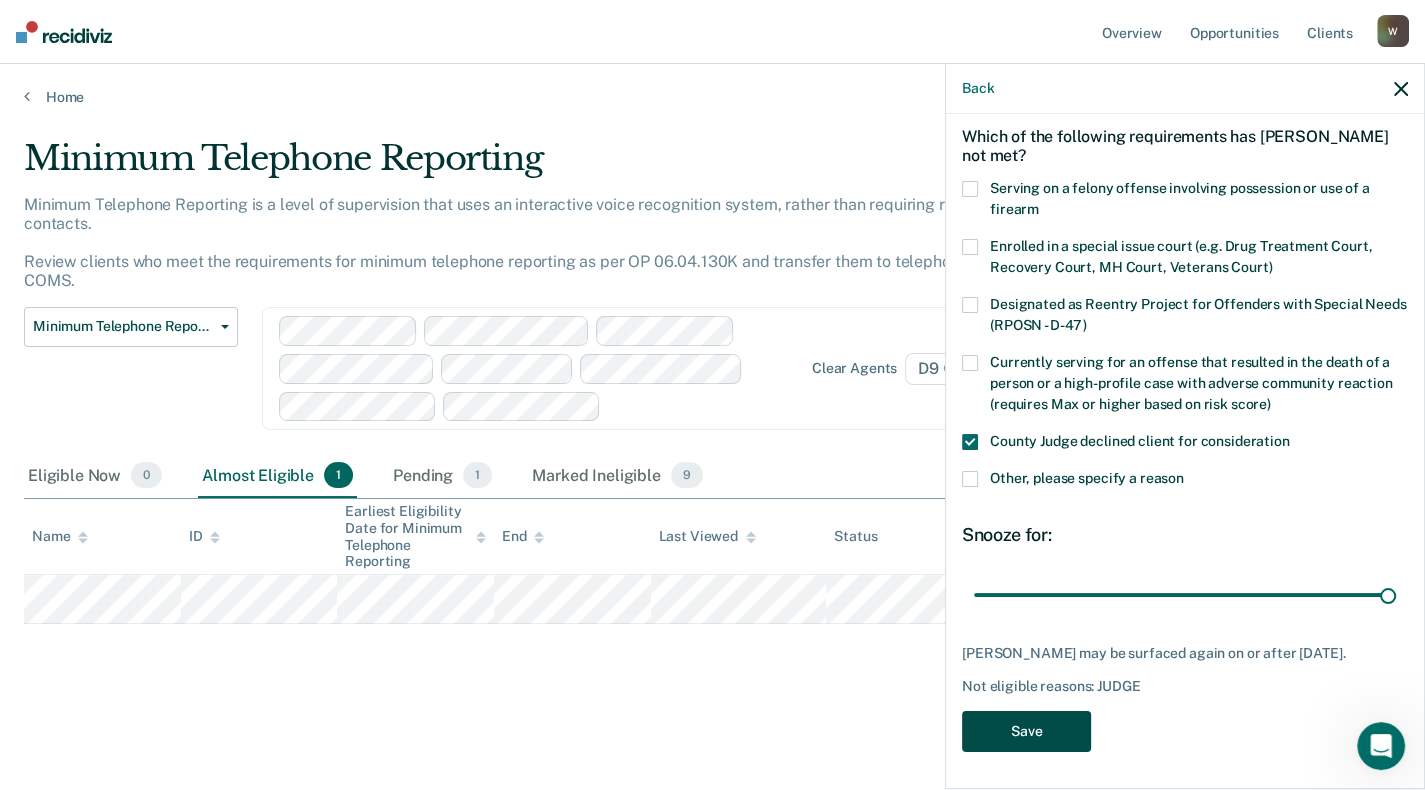 click on "Save" at bounding box center [1026, 731] 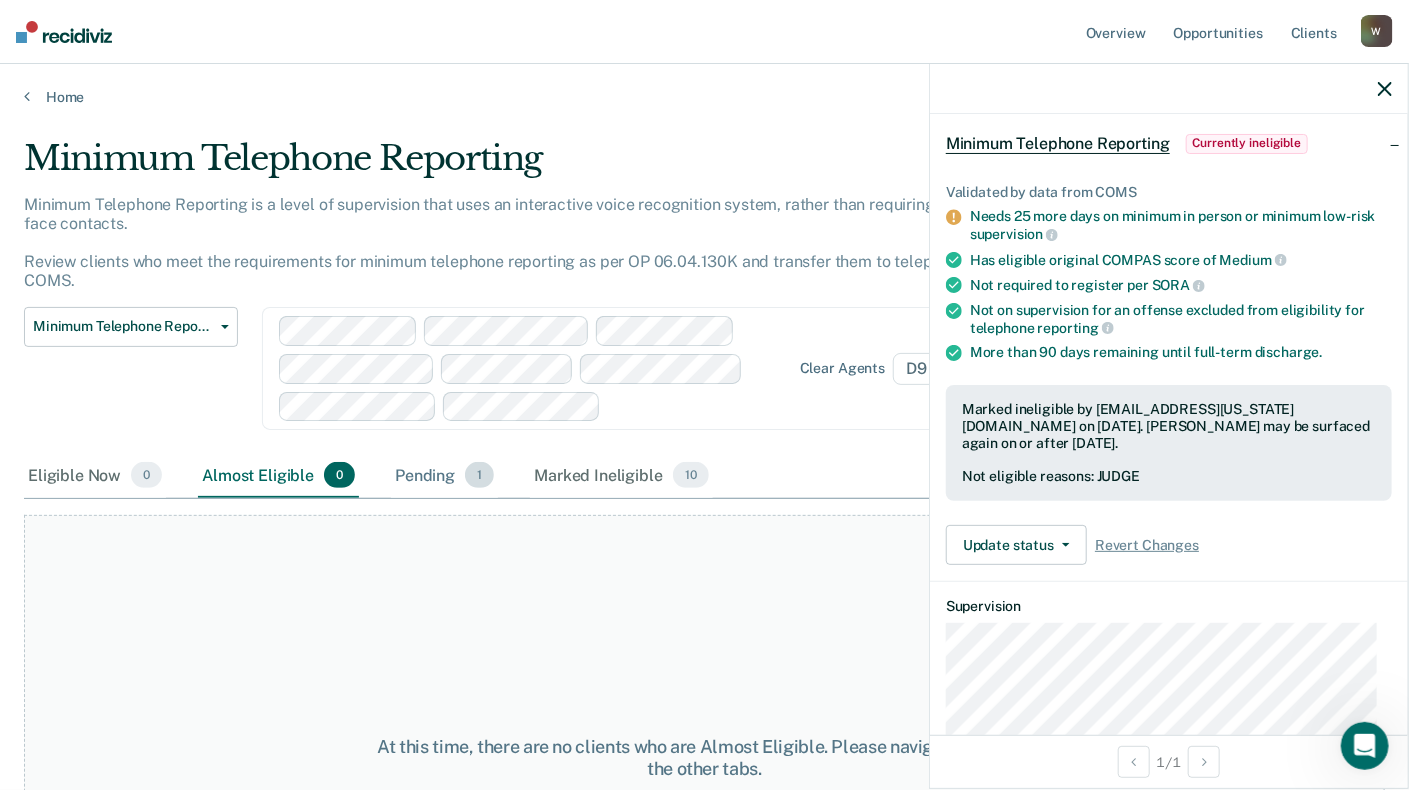 click on "Pending 1" at bounding box center [444, 476] 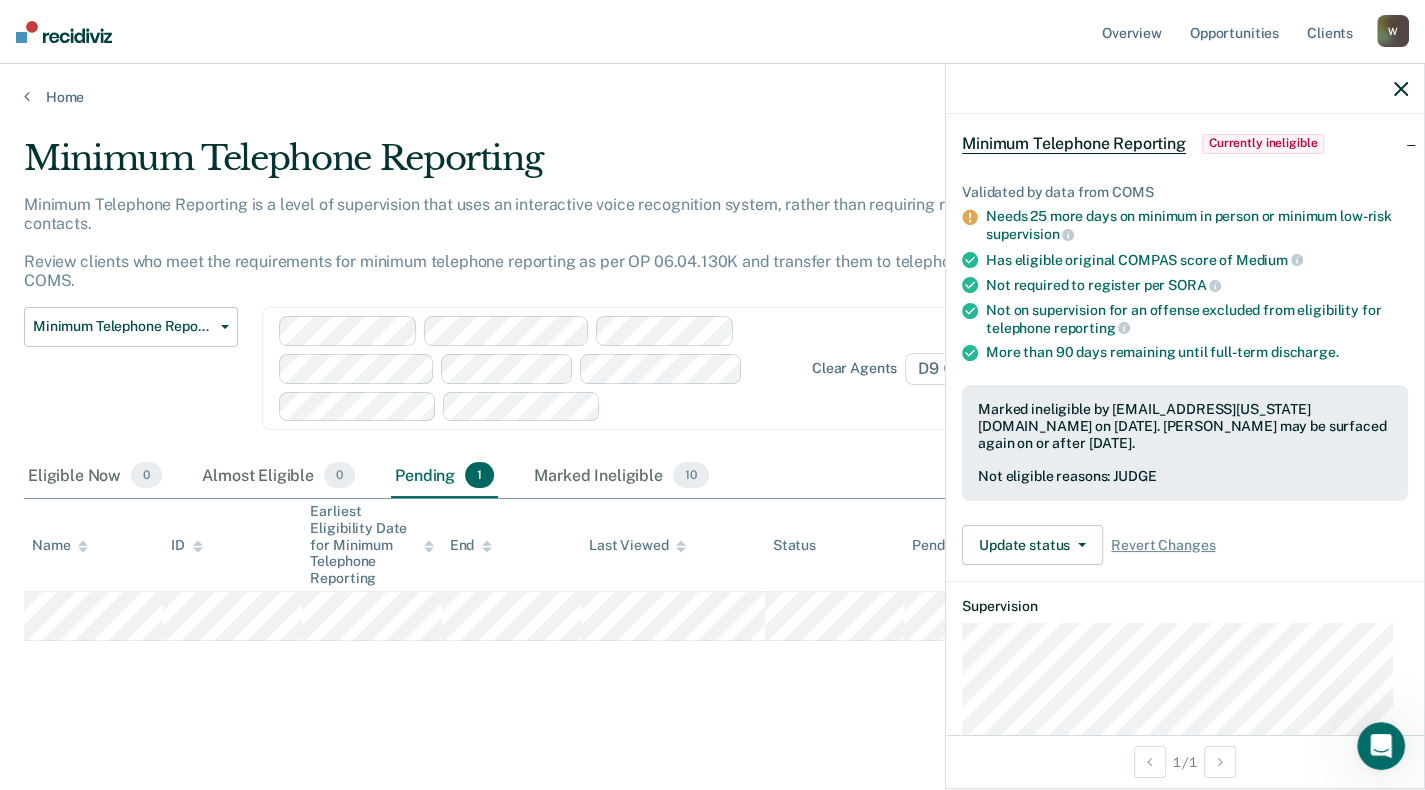 click on "Minimum Telephone Reporting   Minimum Telephone Reporting is a level of supervision that uses an interactive voice recognition system, rather than requiring regular face-to-face contacts. Review clients who meet the requirements for minimum telephone reporting as per OP 06.04.130K and transfer them to telephone reporting in COMS. Minimum Telephone Reporting Classification Review Early Discharge Minimum Telephone Reporting Overdue for Discharge Supervision Level Mismatch Clear   agents D9   Eligible Now 0 Almost Eligible 0 Pending 1 Marked Ineligible 10
To pick up a draggable item, press the space bar.
While dragging, use the arrow keys to move the item.
Press space again to drop the item in its new position, or press escape to cancel.
Name ID Earliest Eligibility Date for Minimum Telephone Reporting End Last Viewed Status Pending for Assigned to" at bounding box center [712, 421] 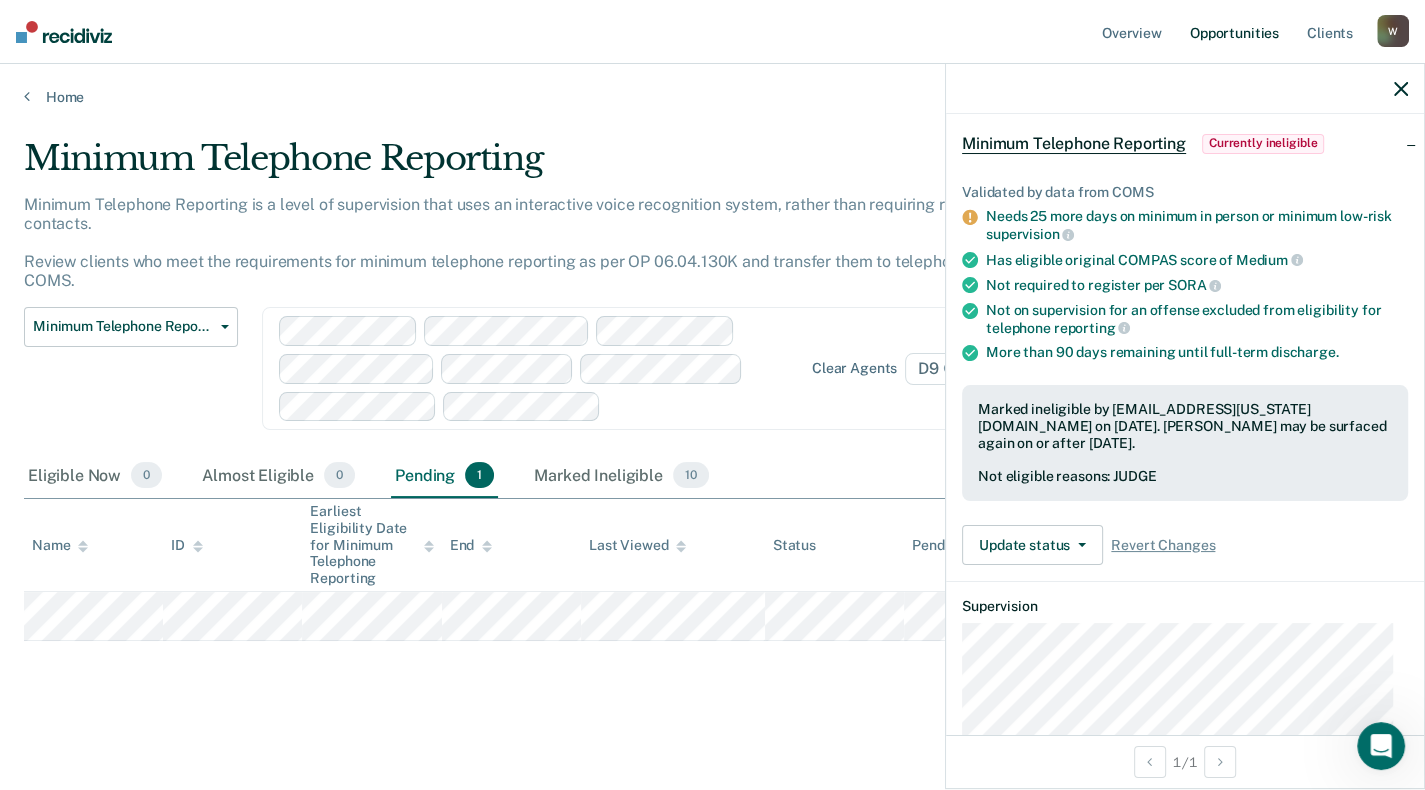 click on "Opportunities" at bounding box center (1234, 32) 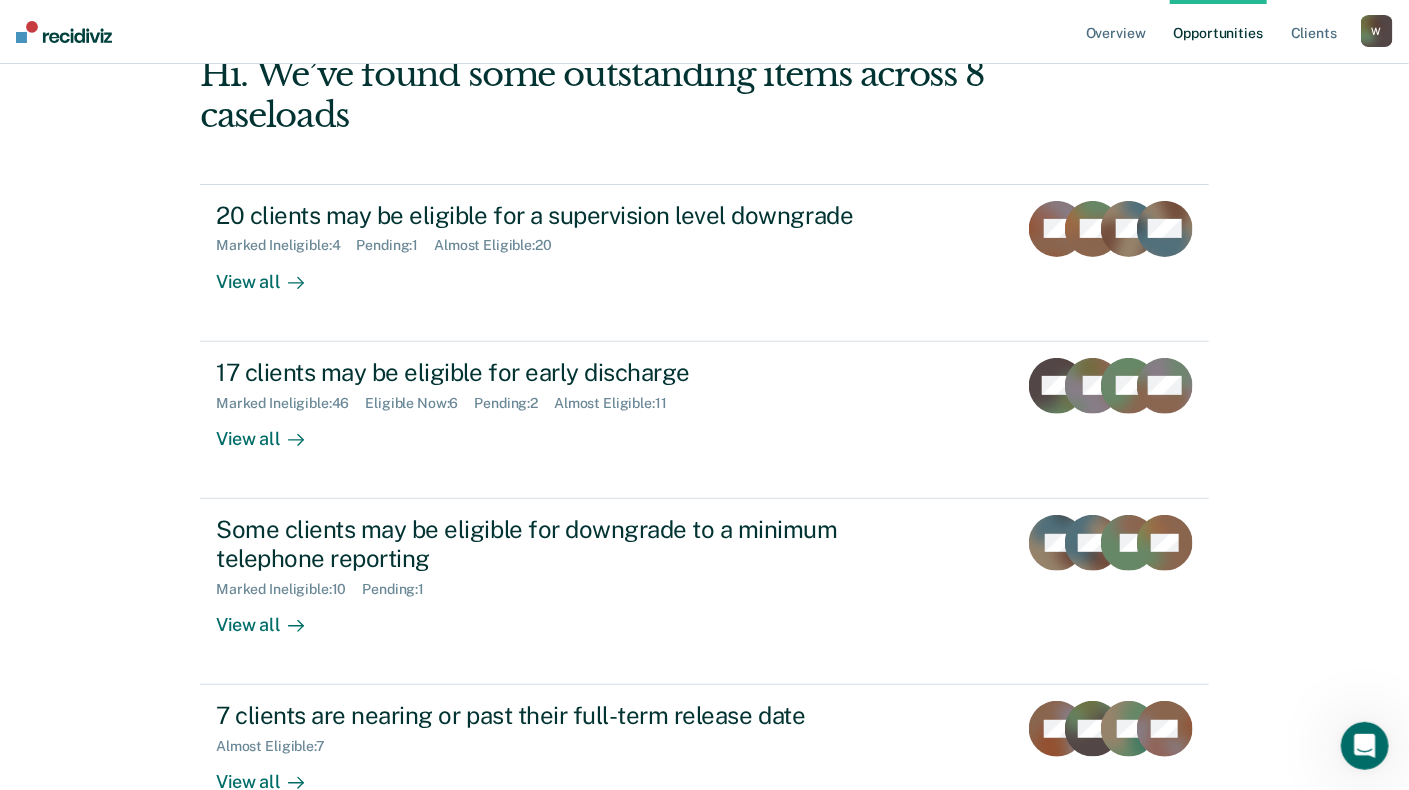 scroll, scrollTop: 200, scrollLeft: 0, axis: vertical 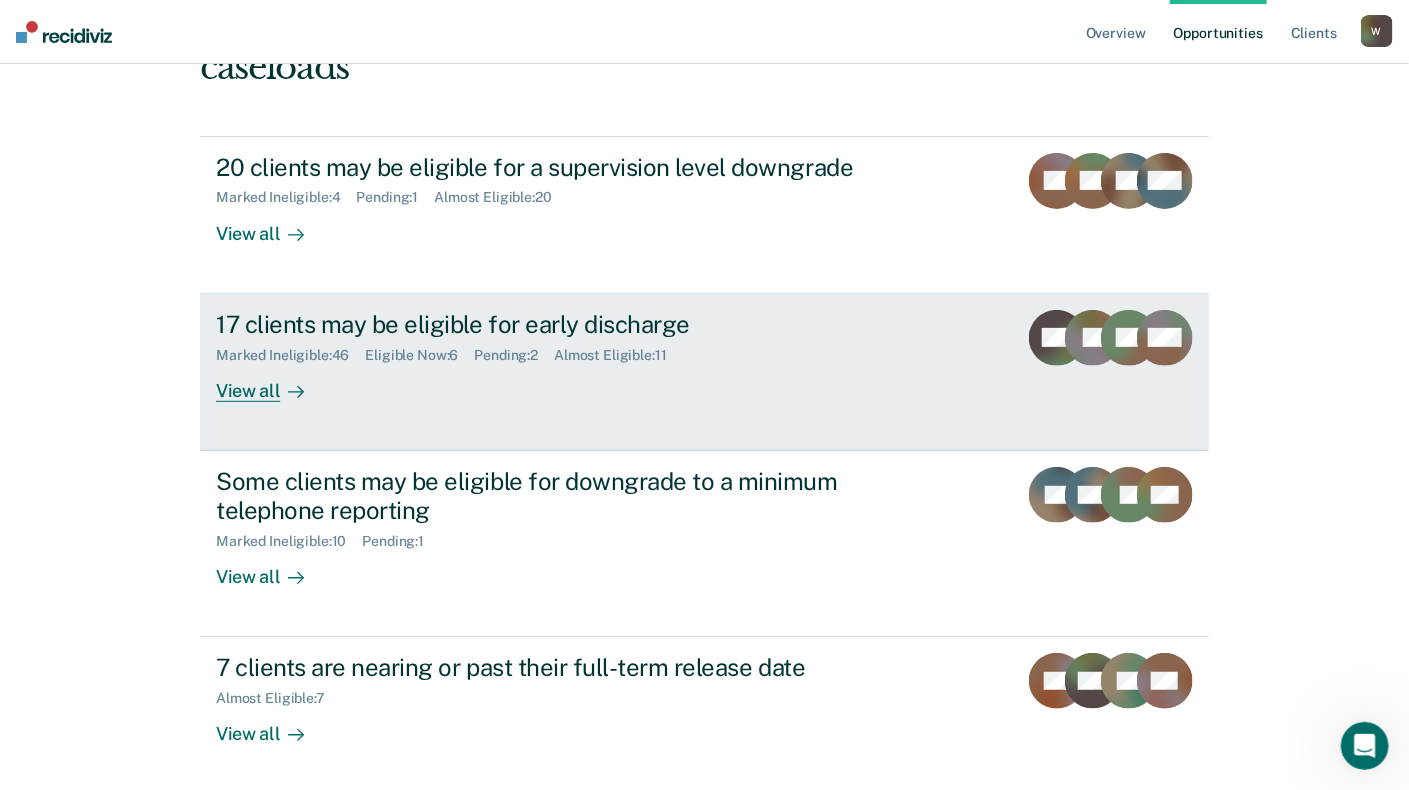 click on "View all" at bounding box center (272, 382) 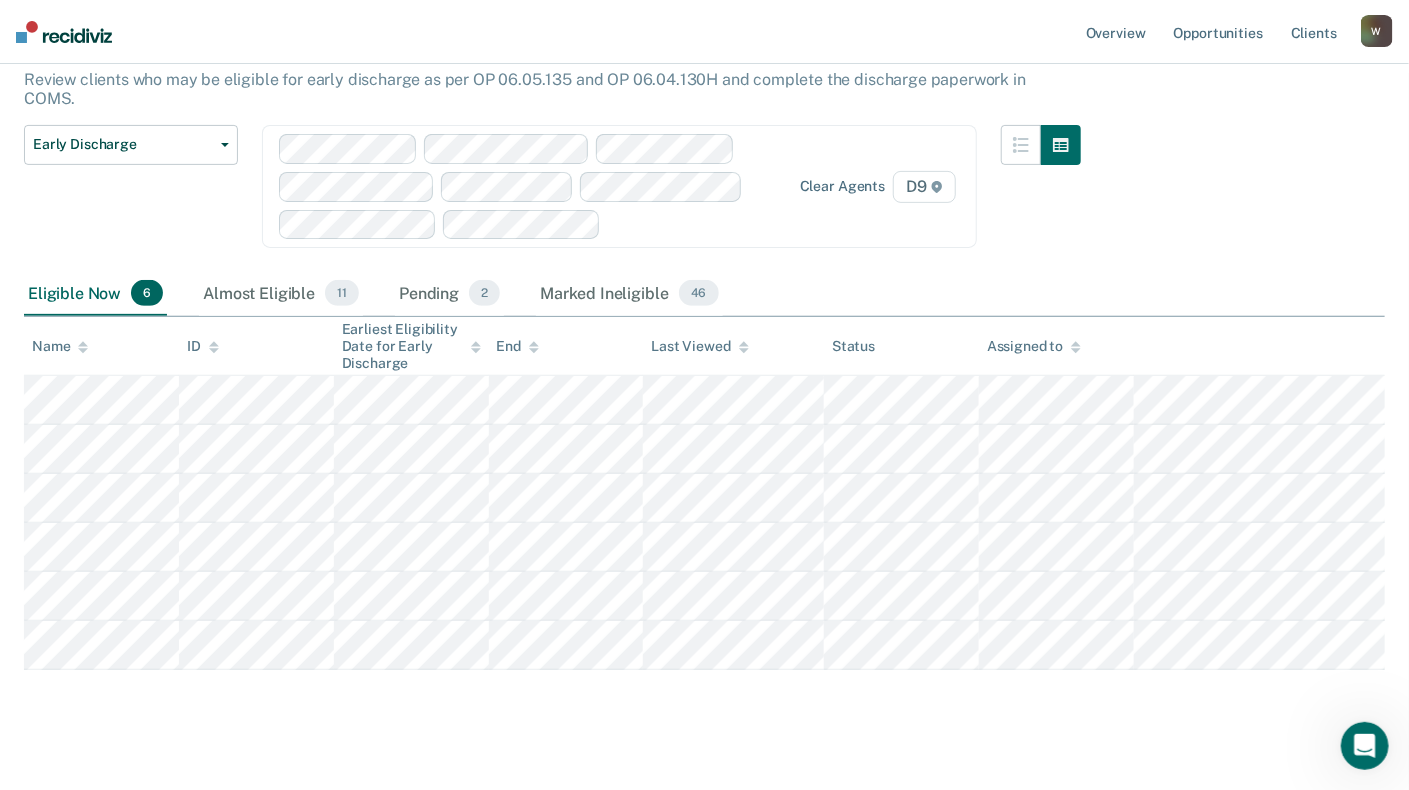 scroll, scrollTop: 185, scrollLeft: 0, axis: vertical 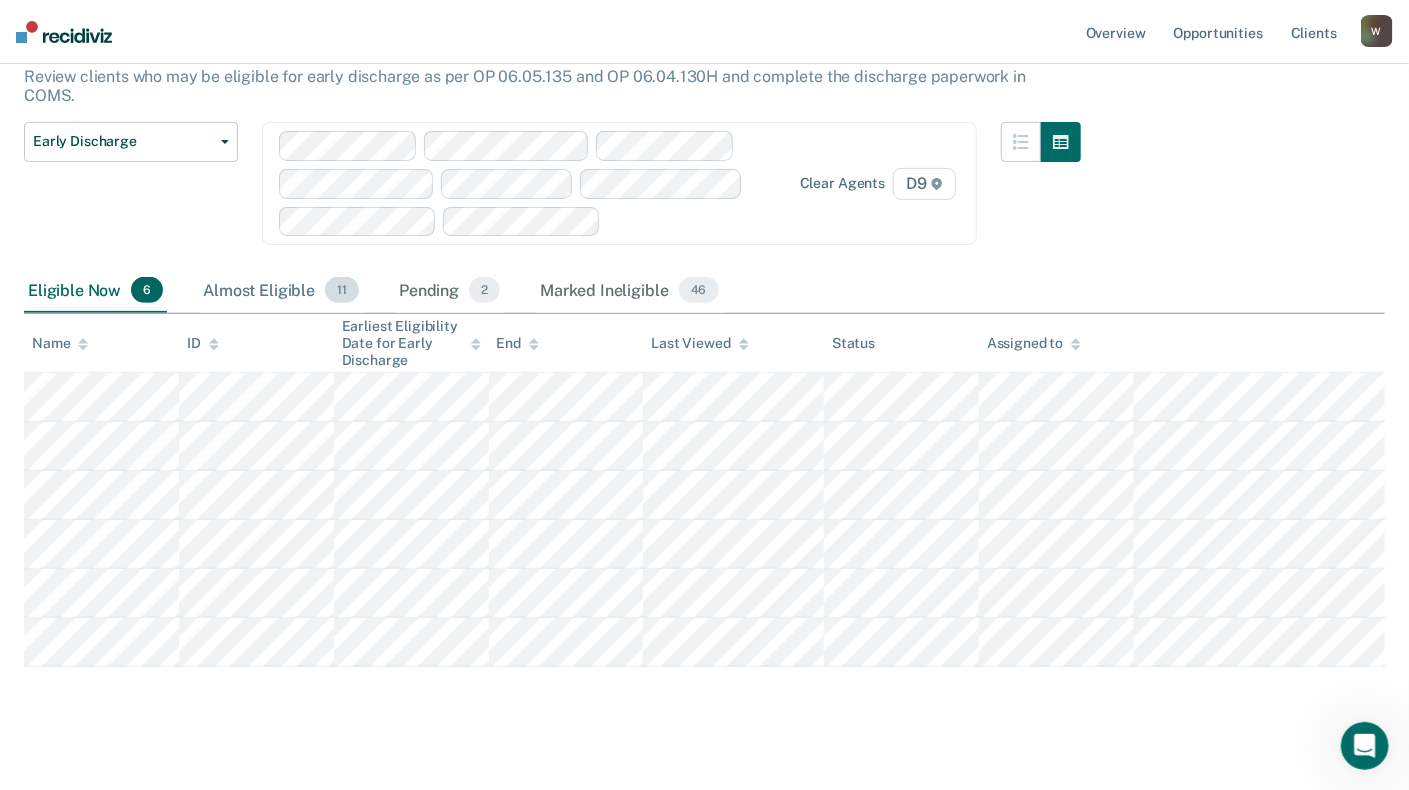 click on "Almost Eligible 11" at bounding box center (281, 291) 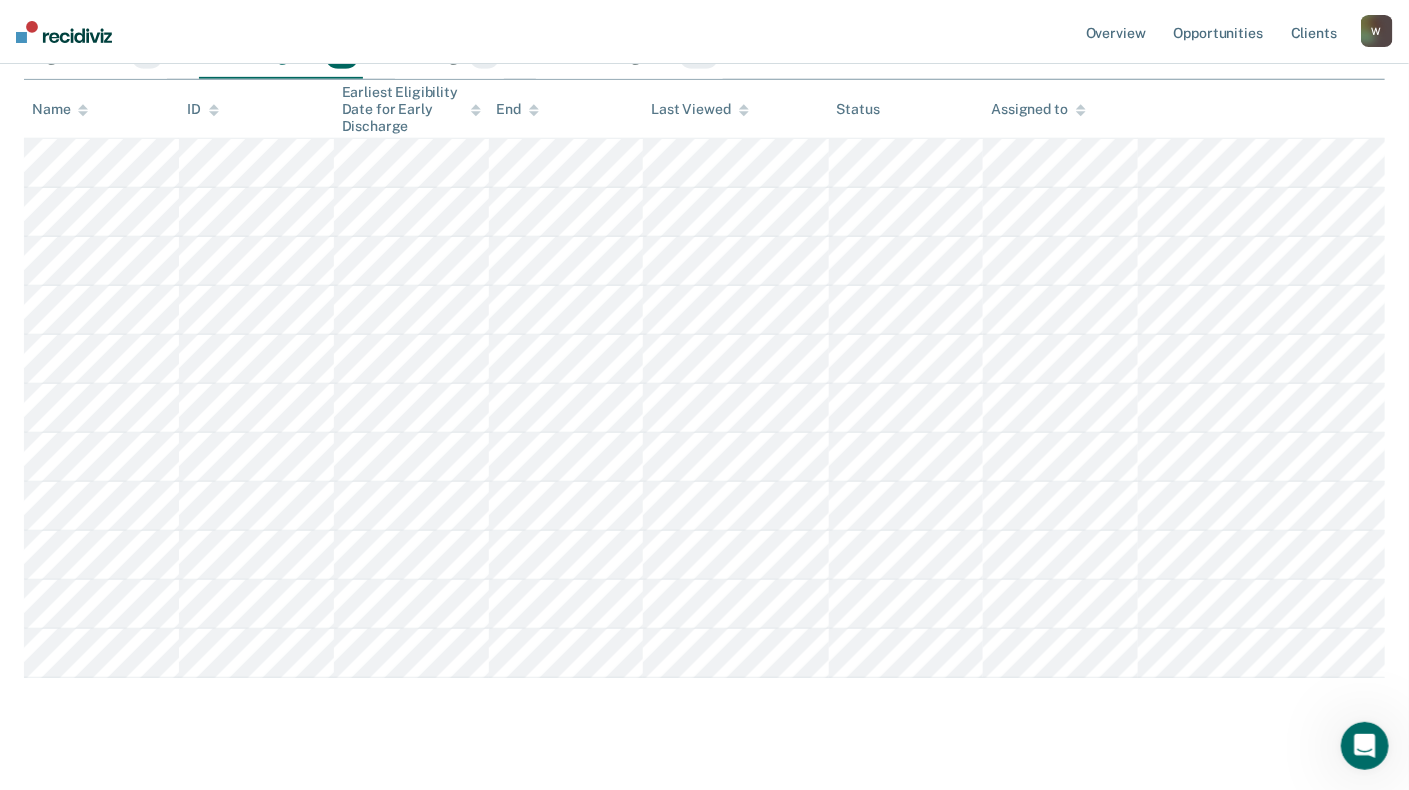 scroll, scrollTop: 430, scrollLeft: 0, axis: vertical 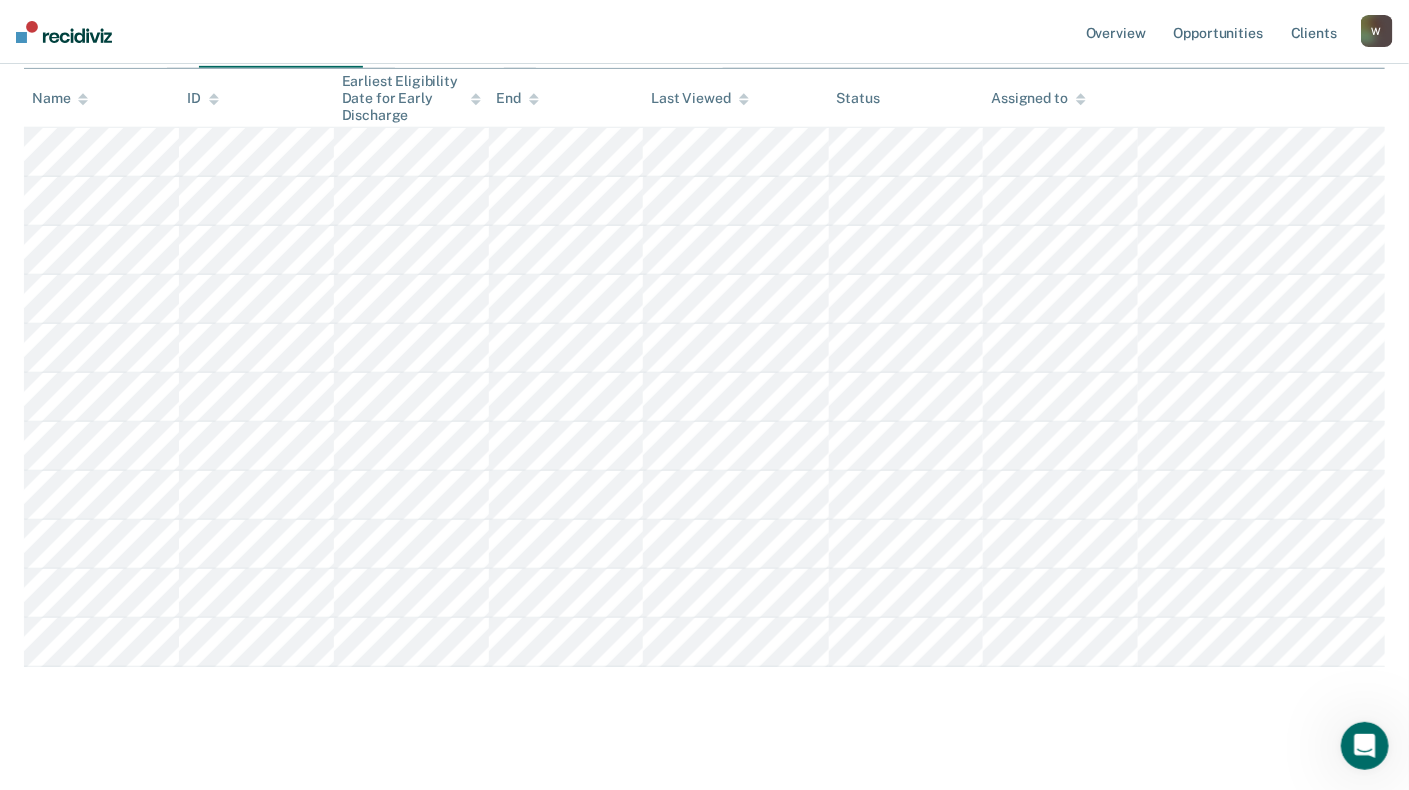 click 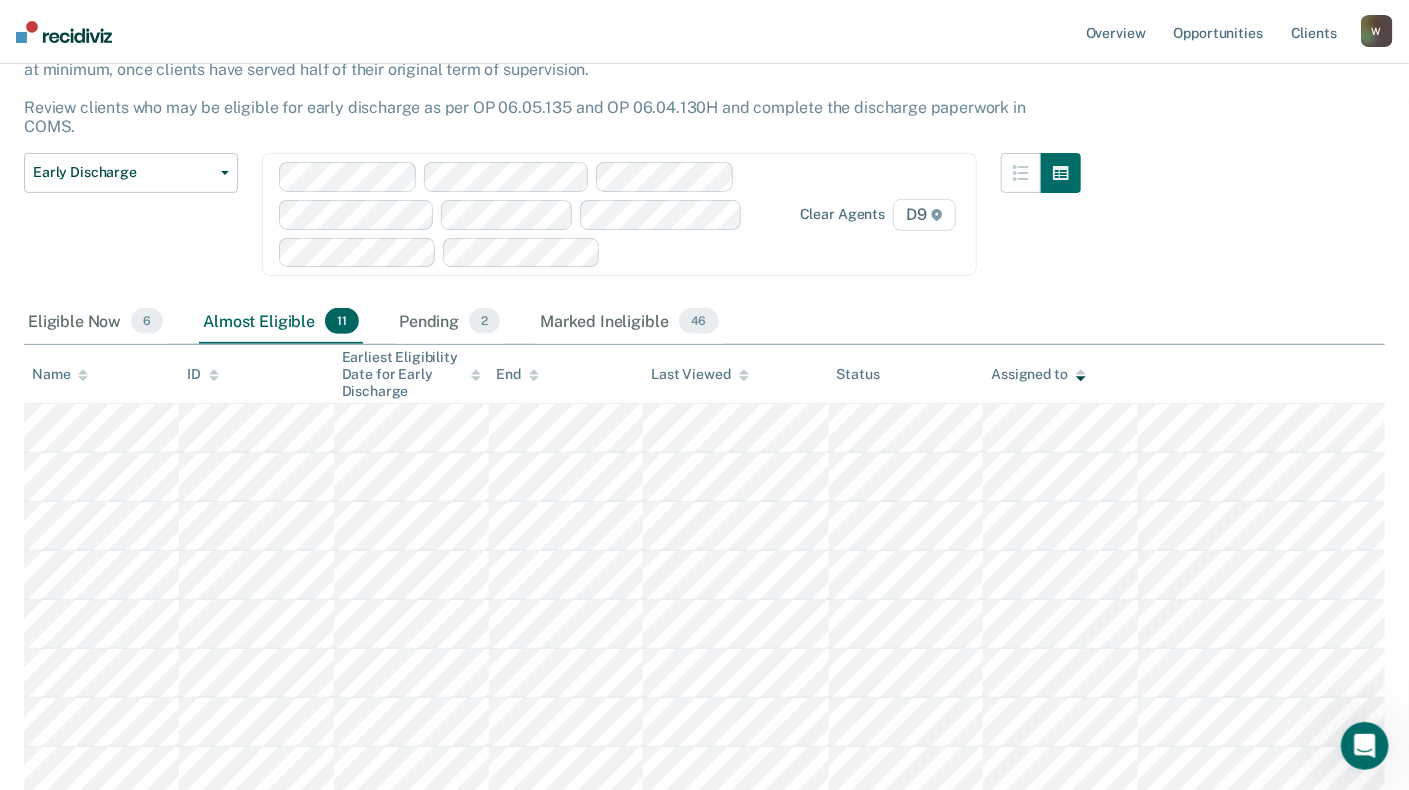 scroll, scrollTop: 0, scrollLeft: 0, axis: both 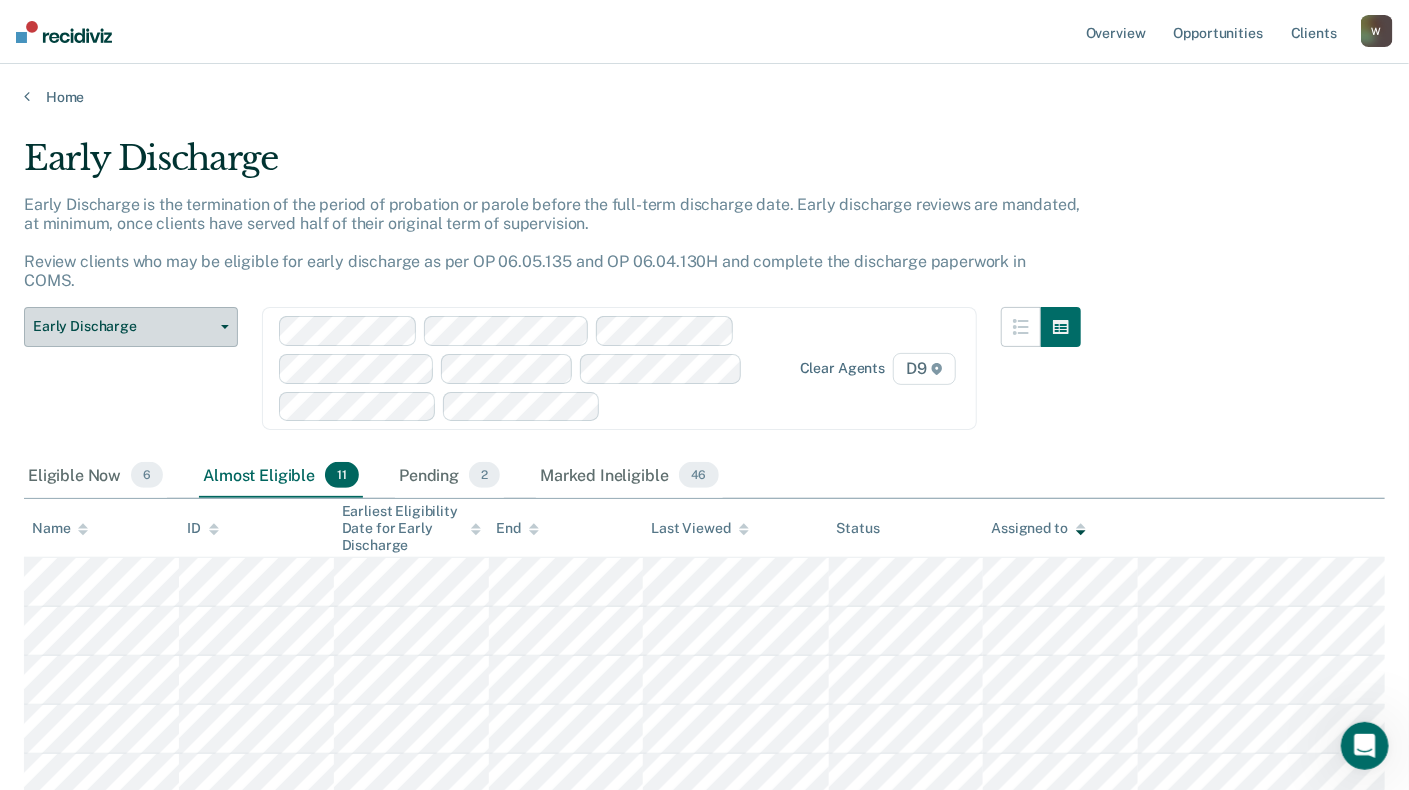 click on "Early Discharge" at bounding box center [131, 327] 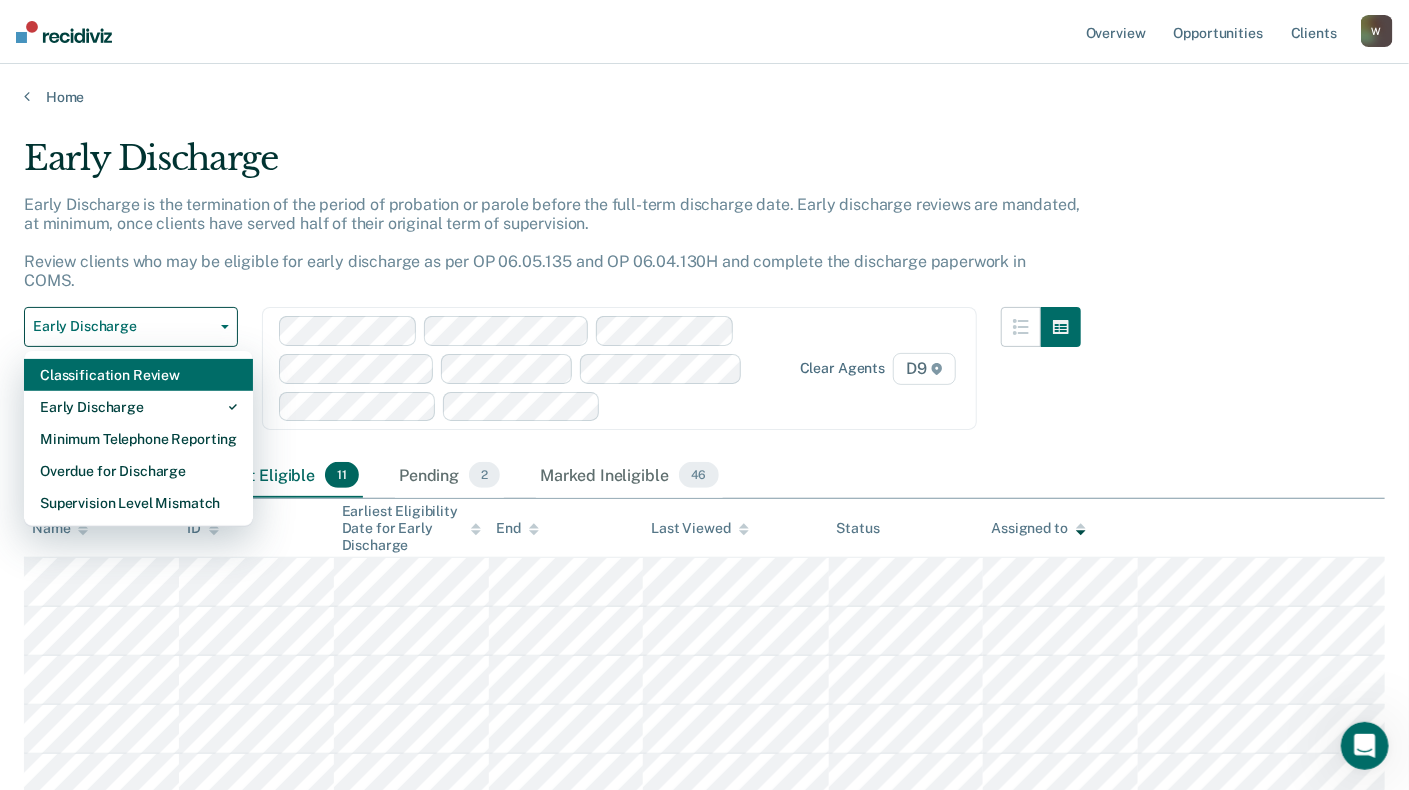 click on "Classification Review" at bounding box center [138, 375] 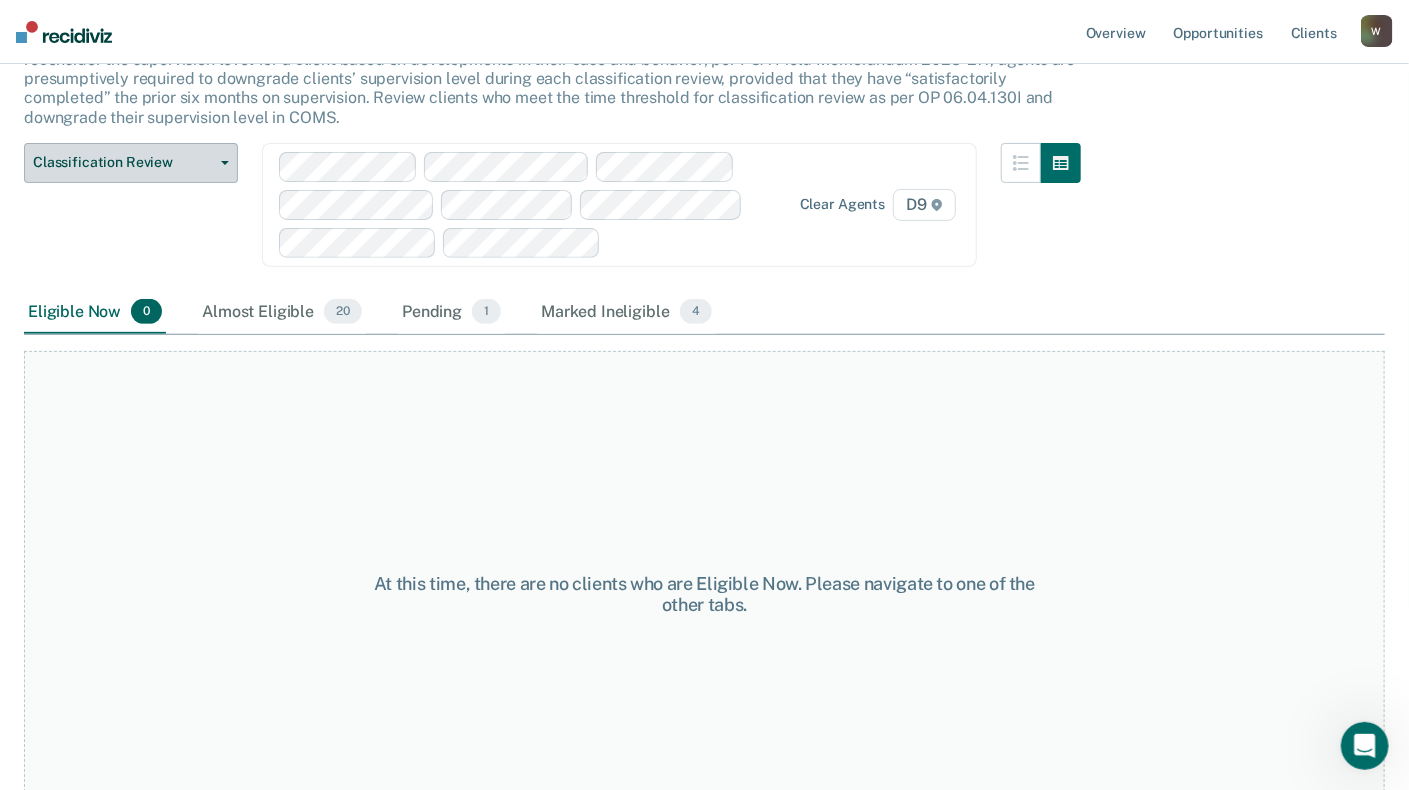 scroll, scrollTop: 228, scrollLeft: 0, axis: vertical 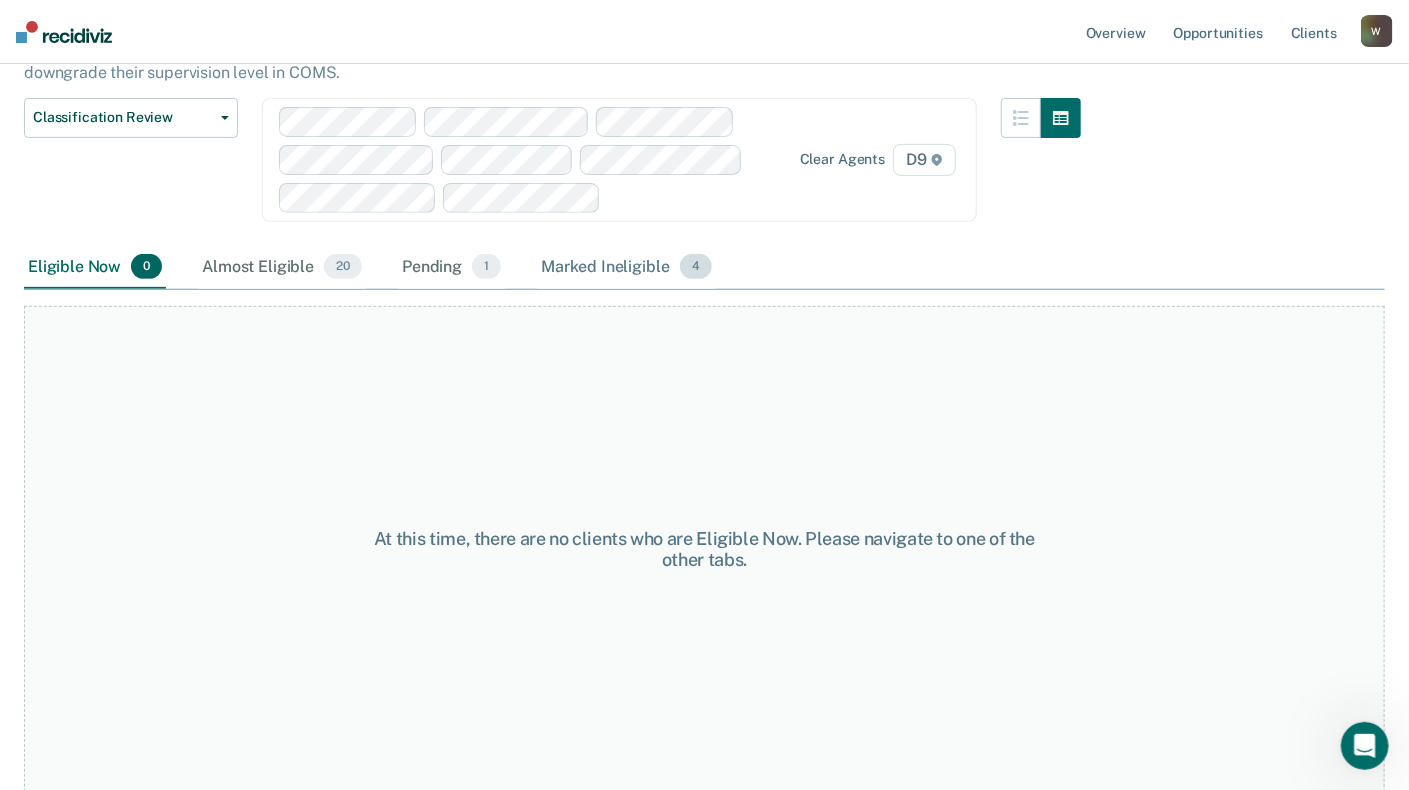 click on "Marked Ineligible 4" at bounding box center [626, 268] 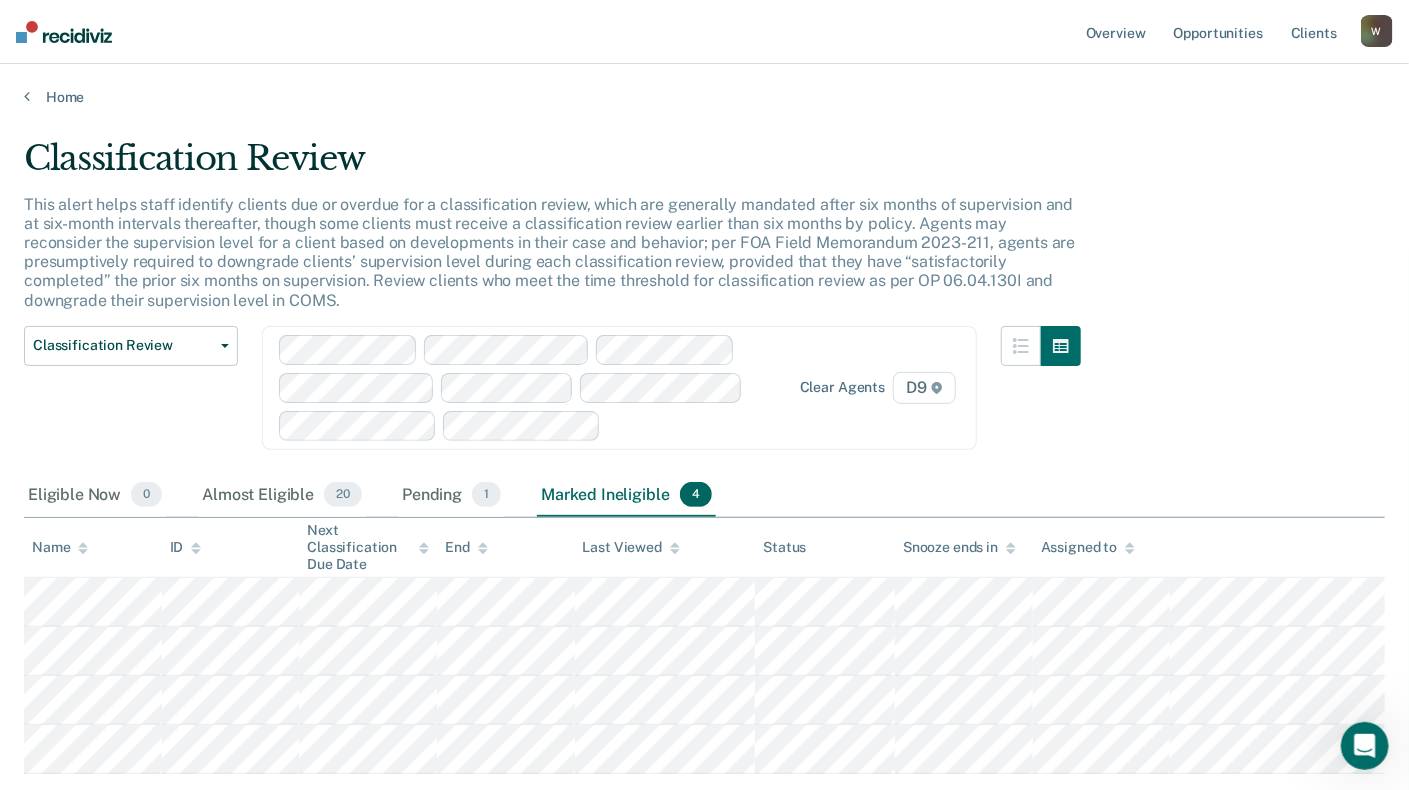 scroll, scrollTop: 0, scrollLeft: 0, axis: both 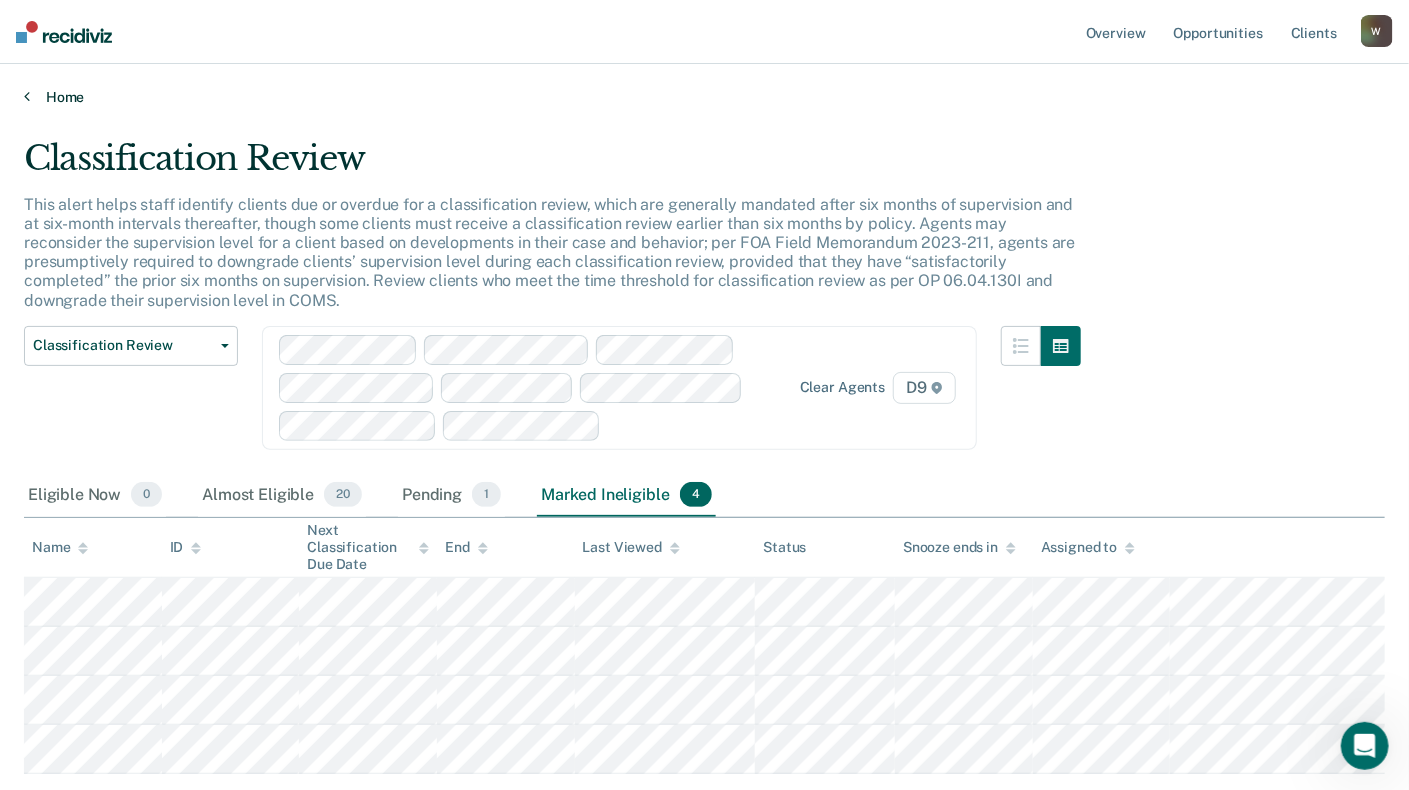 click at bounding box center [27, 96] 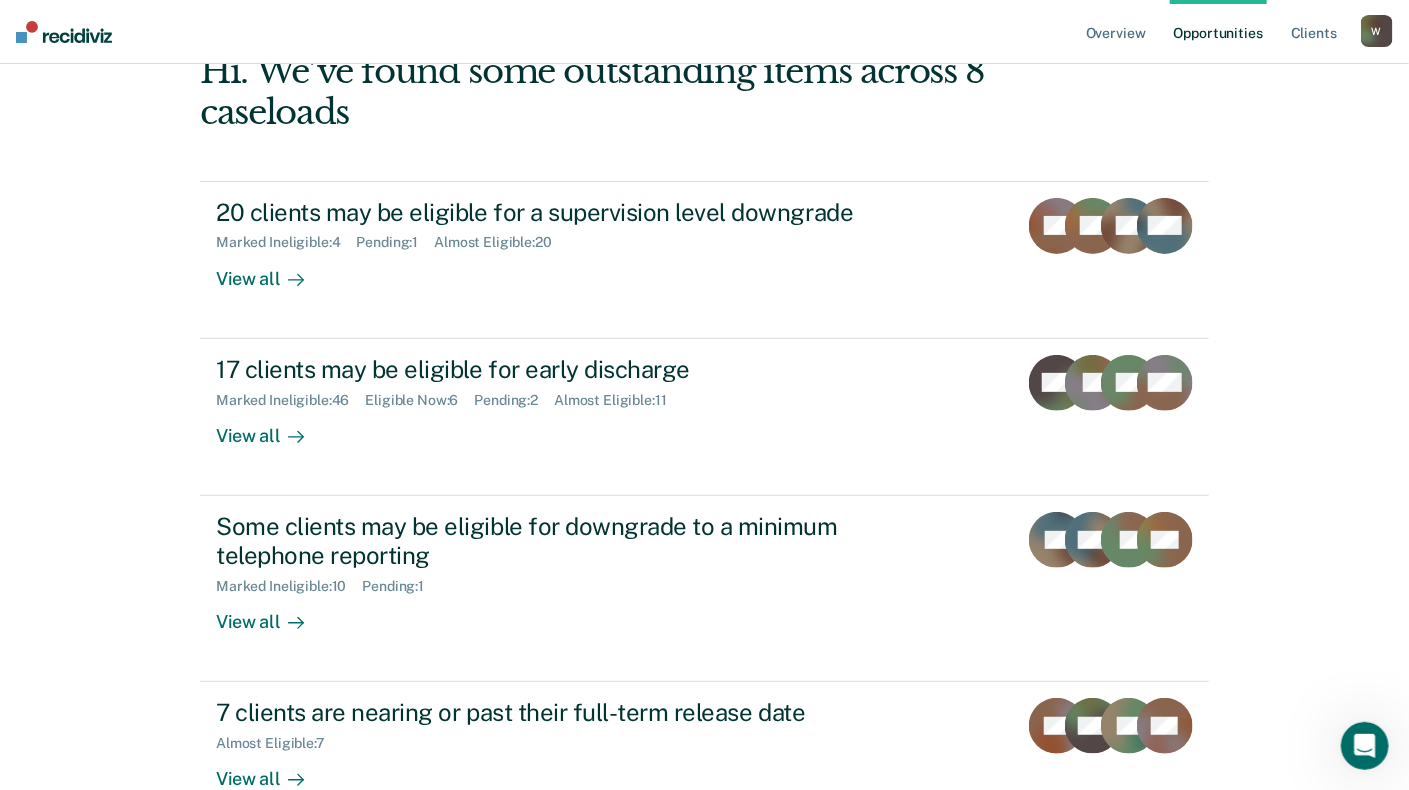 scroll, scrollTop: 200, scrollLeft: 0, axis: vertical 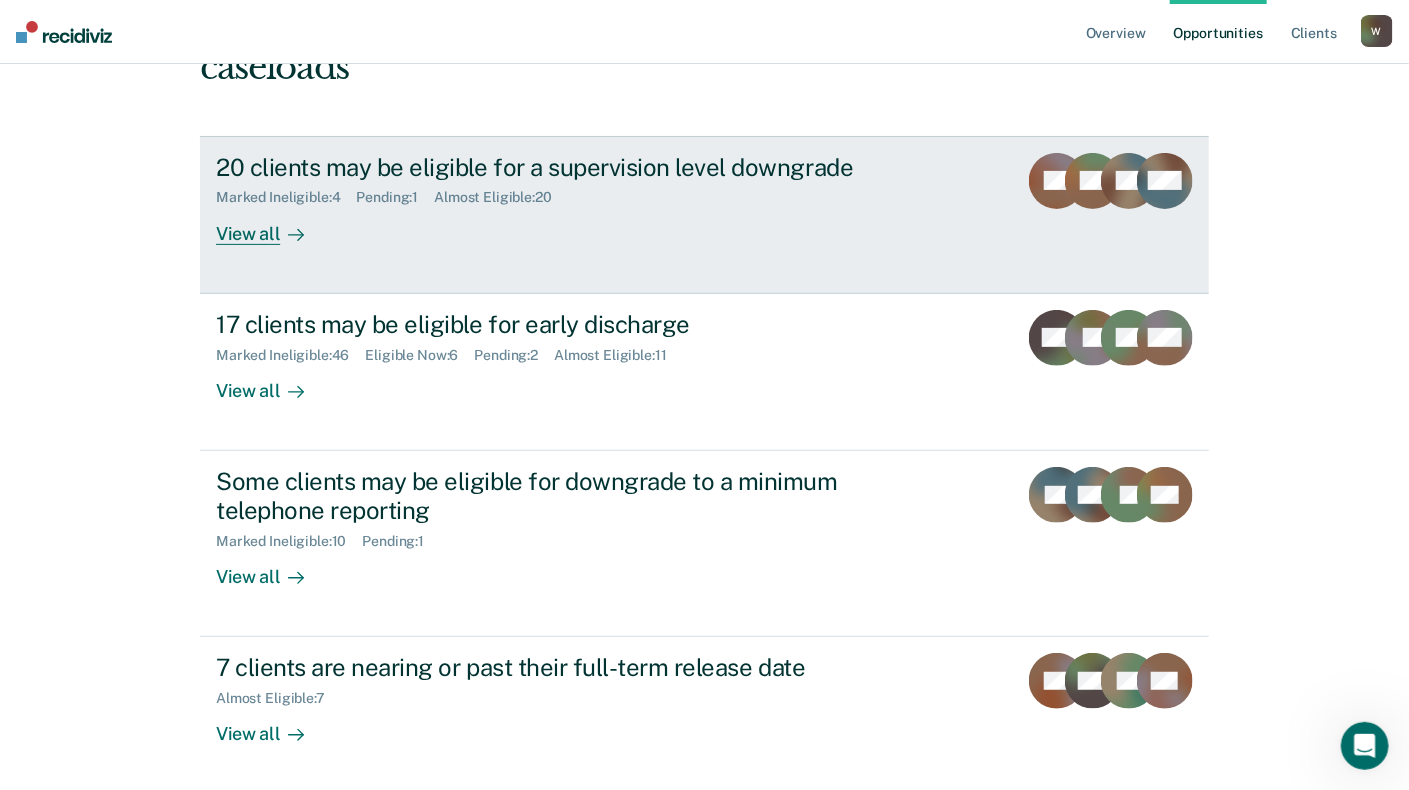 click on "View all" at bounding box center [272, 225] 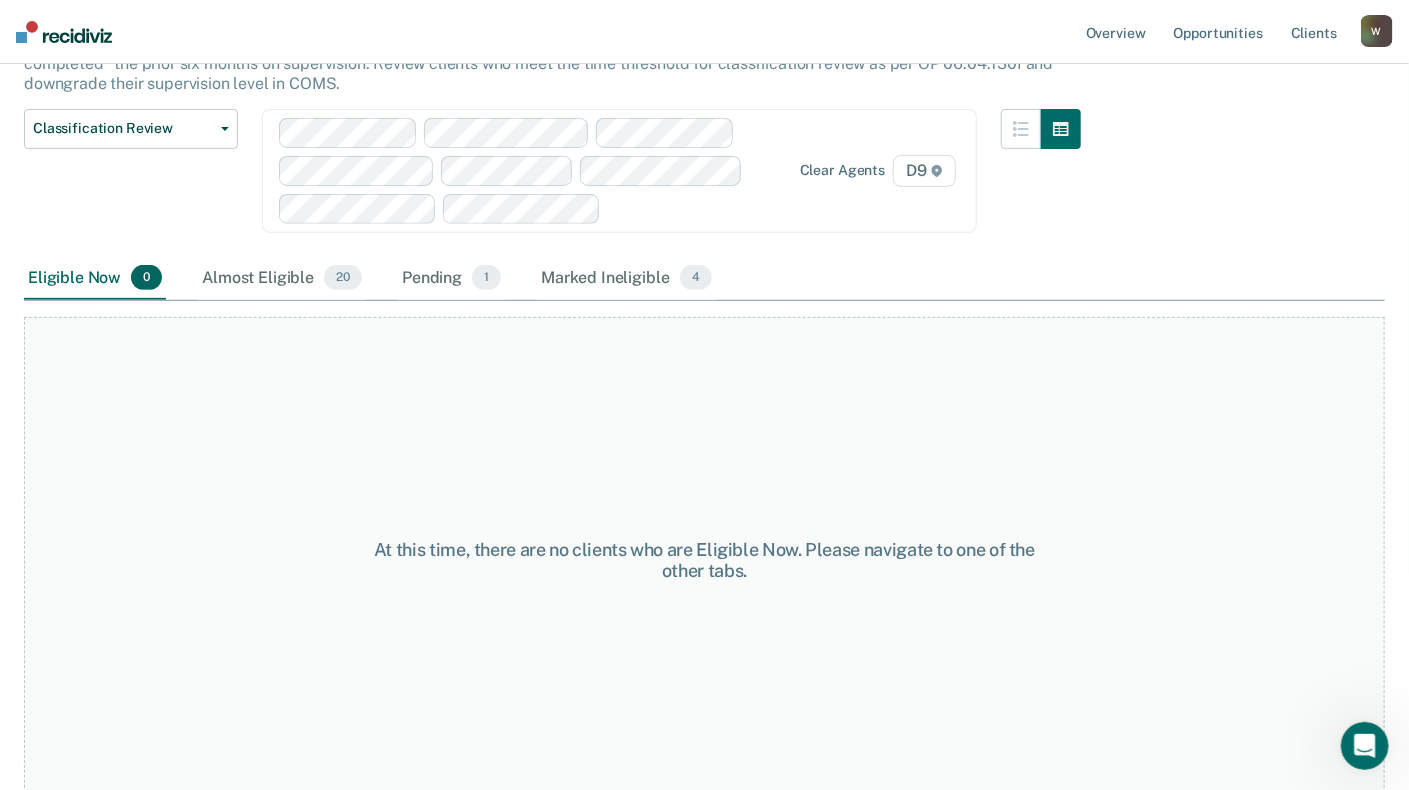 scroll, scrollTop: 228, scrollLeft: 0, axis: vertical 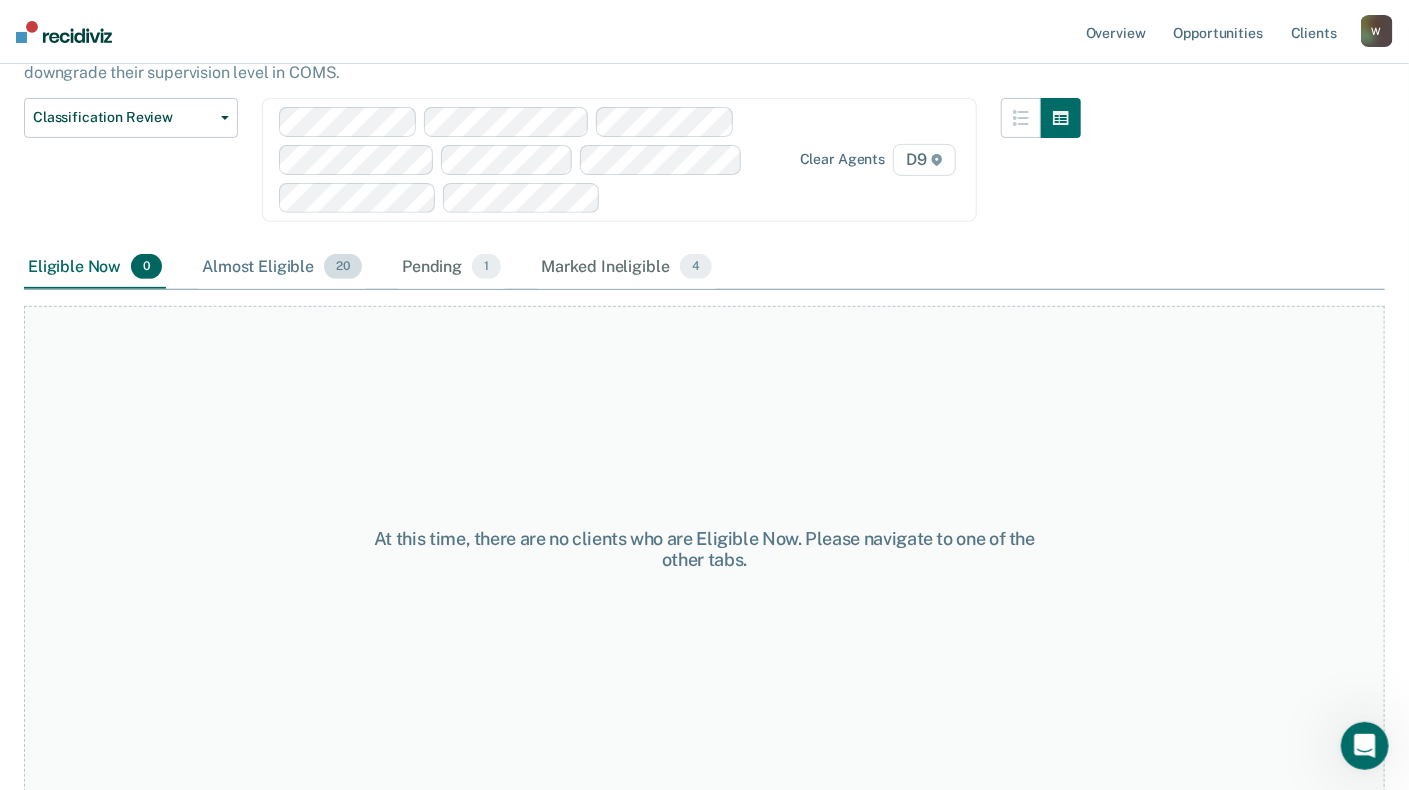click on "Almost Eligible 20" at bounding box center [282, 268] 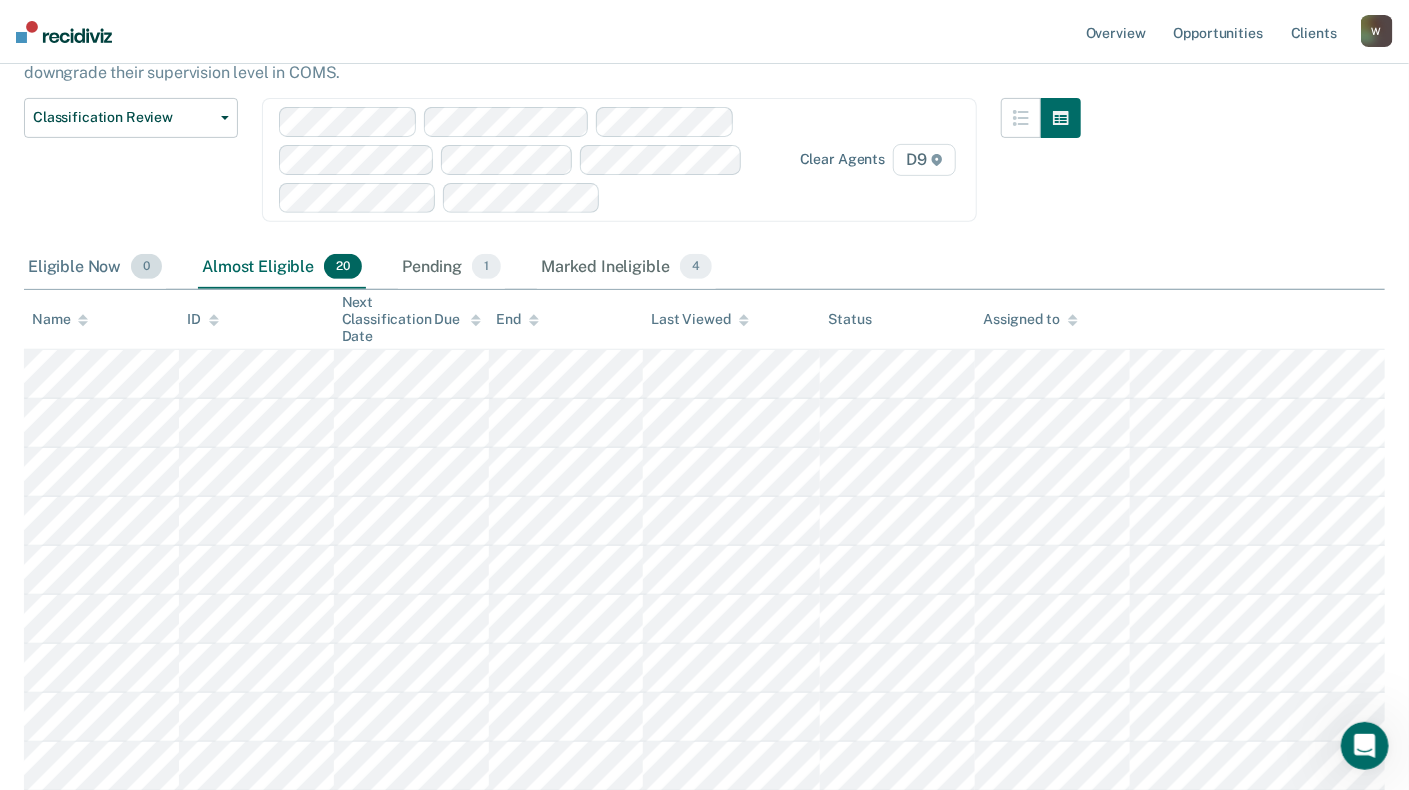 click on "Eligible Now 0" at bounding box center (95, 268) 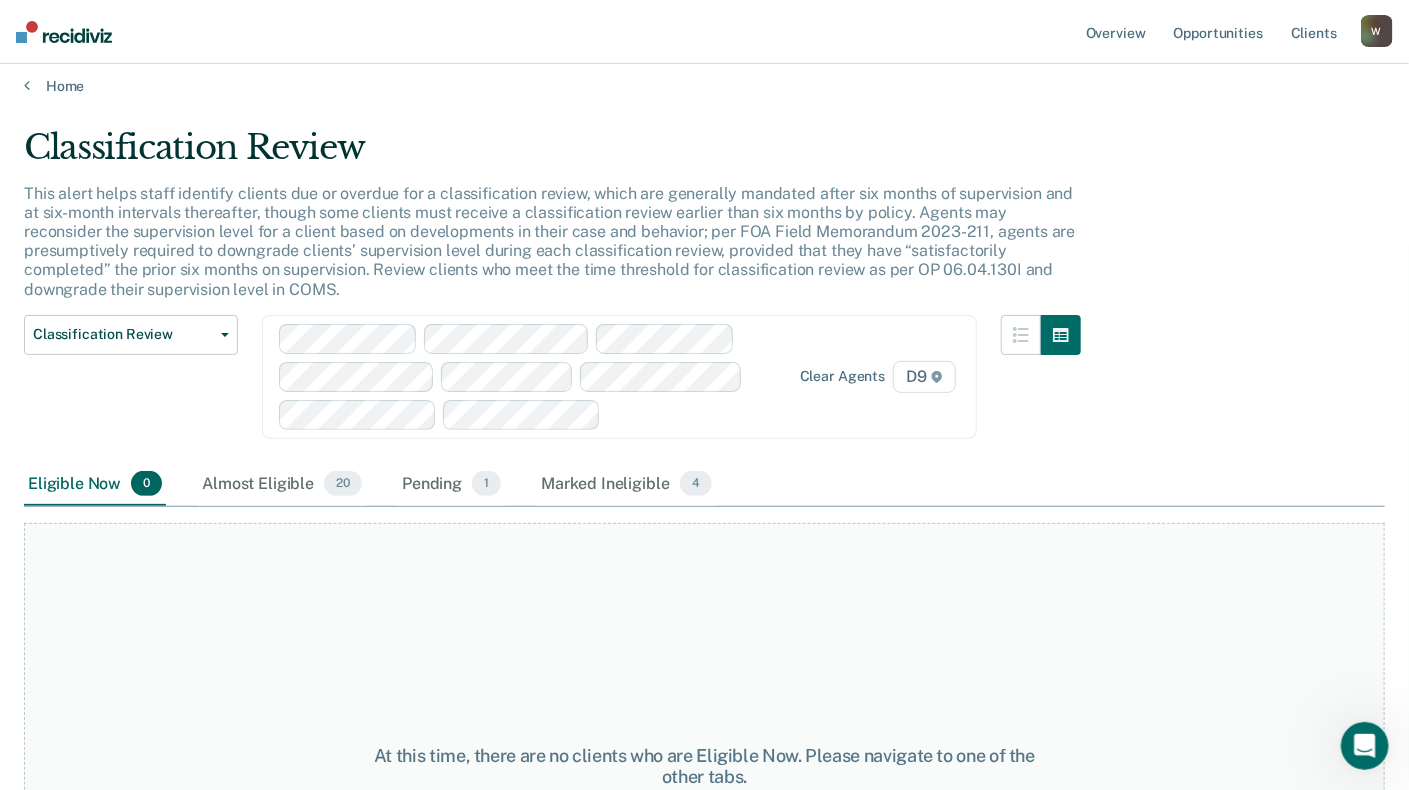 scroll, scrollTop: 0, scrollLeft: 0, axis: both 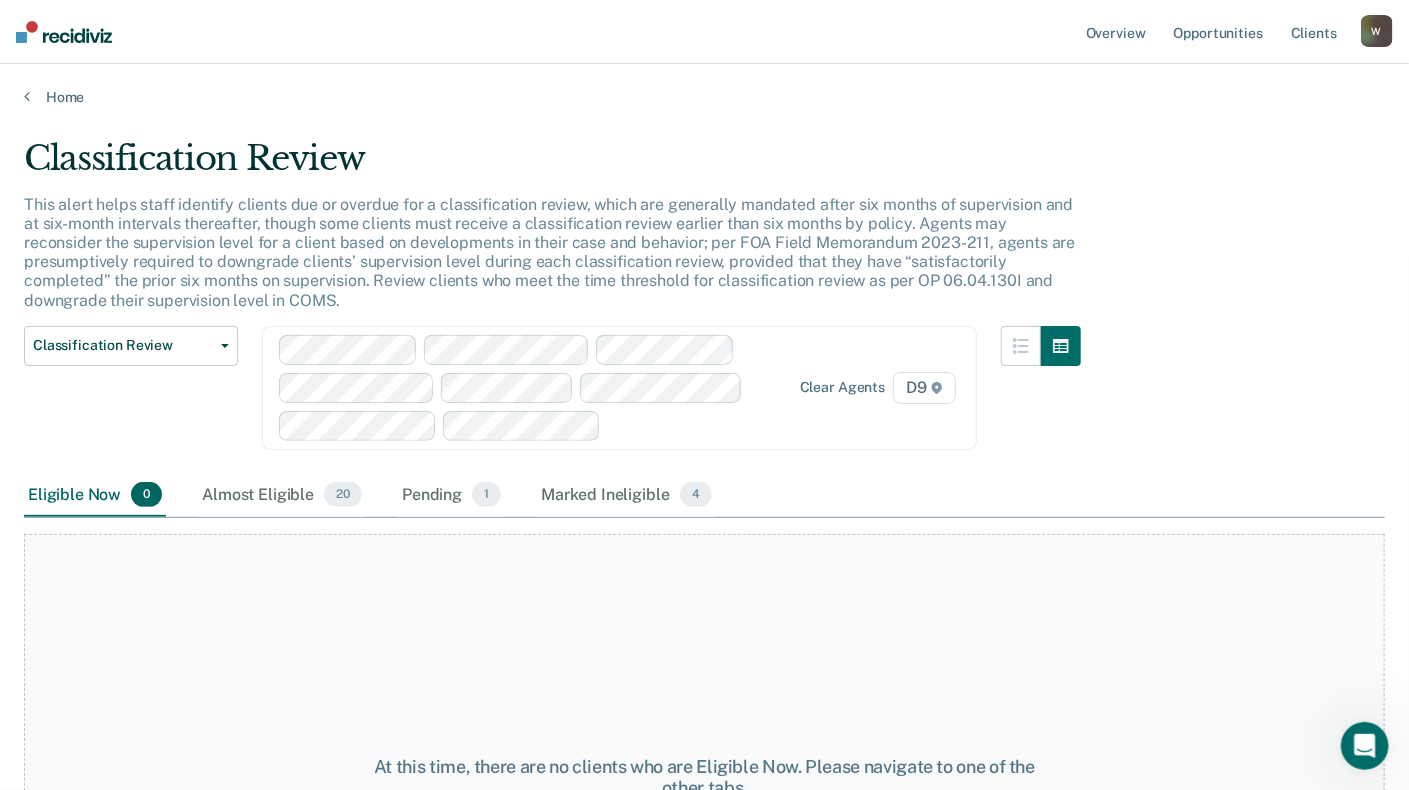 click on "Classification Review   This alert helps staff identify clients due or overdue for a classification review, which are generally mandated after six months of supervision and at six-month intervals thereafter, though some clients must receive a classification review earlier than six months by policy. Agents may reconsider the supervision level for a client based on developments in their case and behavior; per FOA Field Memorandum 2023-211, agents are presumptively required to downgrade clients’ supervision level during each classification review, provided that they have “satisfactorily completed” the prior six months on supervision. Review clients who meet the time threshold for classification review as per OP 06.04.130I and downgrade their supervision level in COMS. Classification Review Classification Review Early Discharge Minimum Telephone Reporting Overdue for Discharge Supervision Level Mismatch Clear   agents D9   Eligible Now 0 Almost Eligible 20 Pending 1 Marked Ineligible 4" at bounding box center [704, 389] 